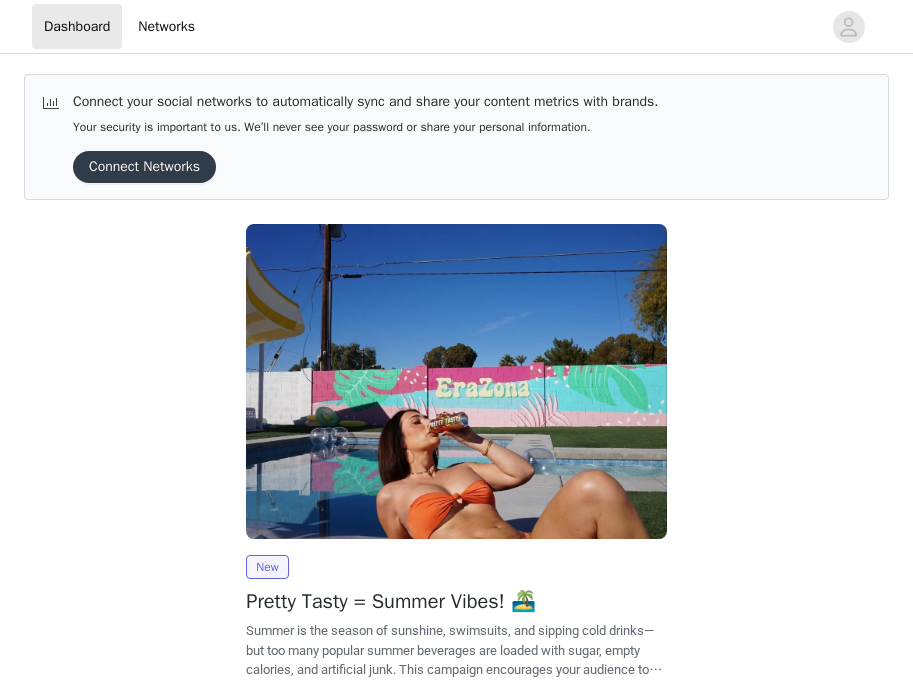 scroll, scrollTop: 0, scrollLeft: 0, axis: both 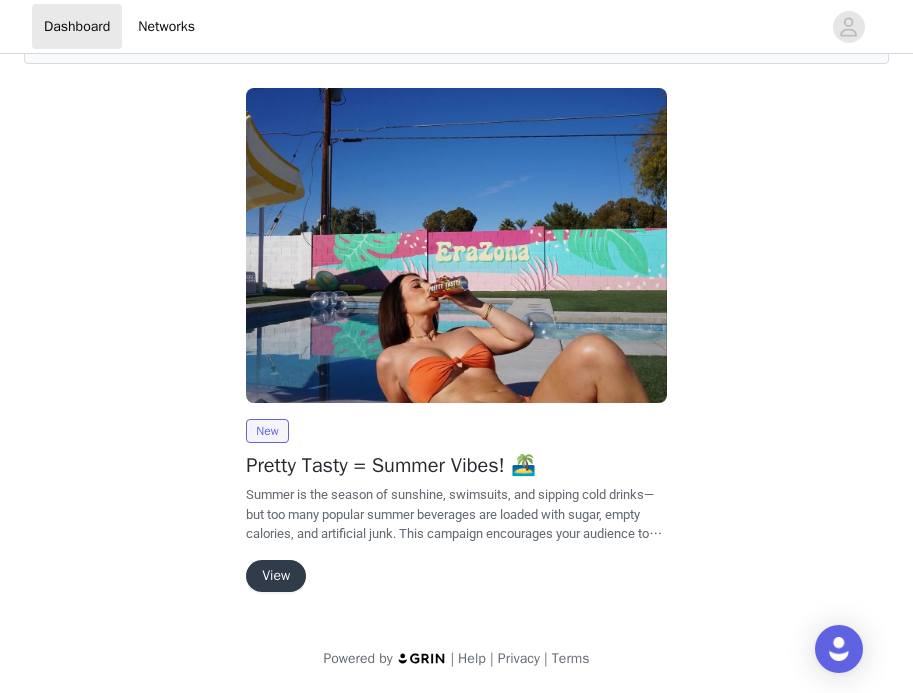click on "View" at bounding box center (276, 576) 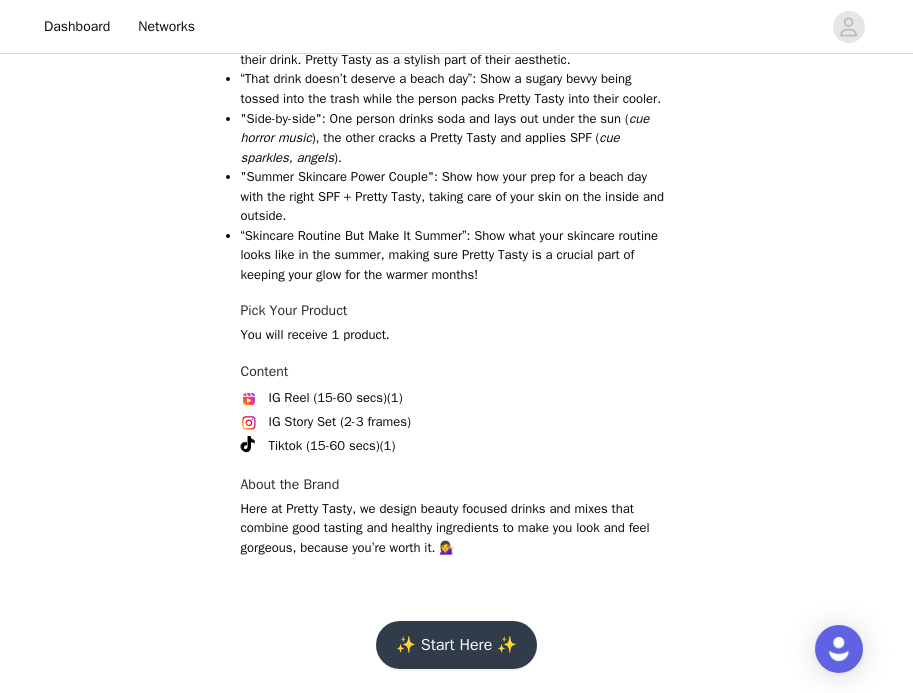 scroll, scrollTop: 1386, scrollLeft: 0, axis: vertical 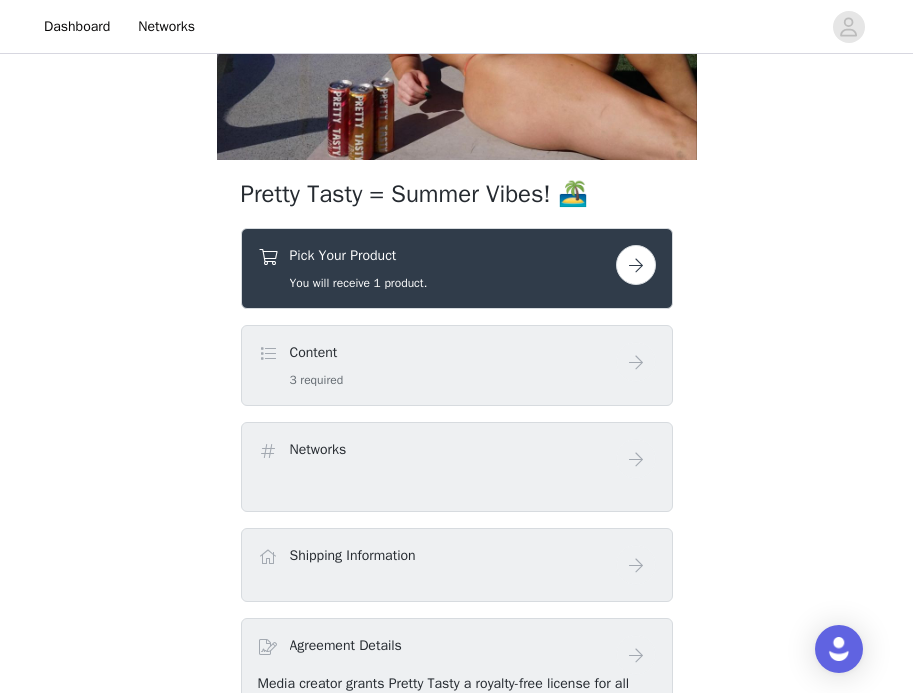 click at bounding box center [636, 265] 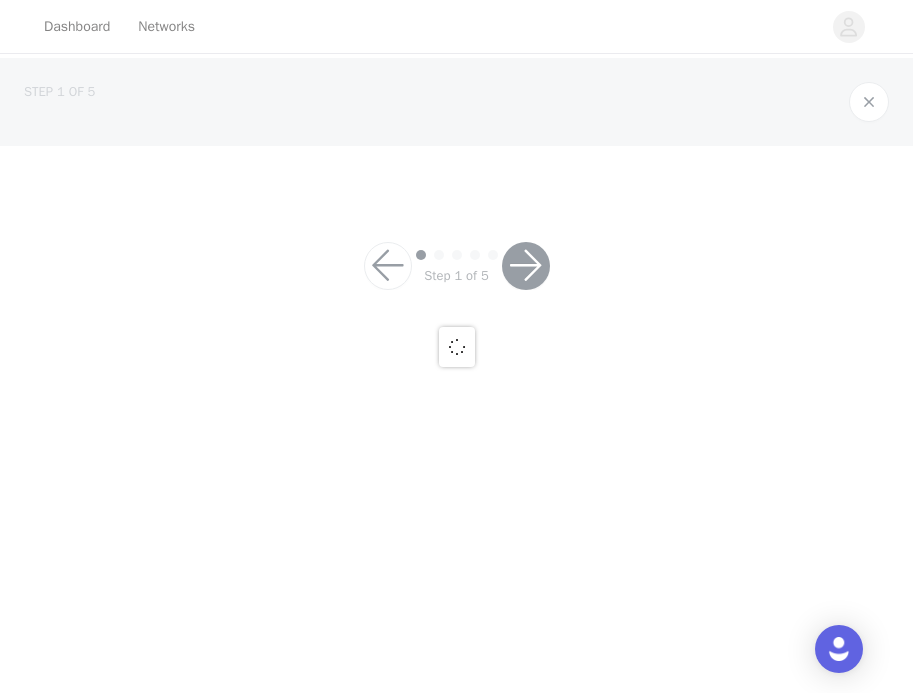 scroll, scrollTop: 0, scrollLeft: 0, axis: both 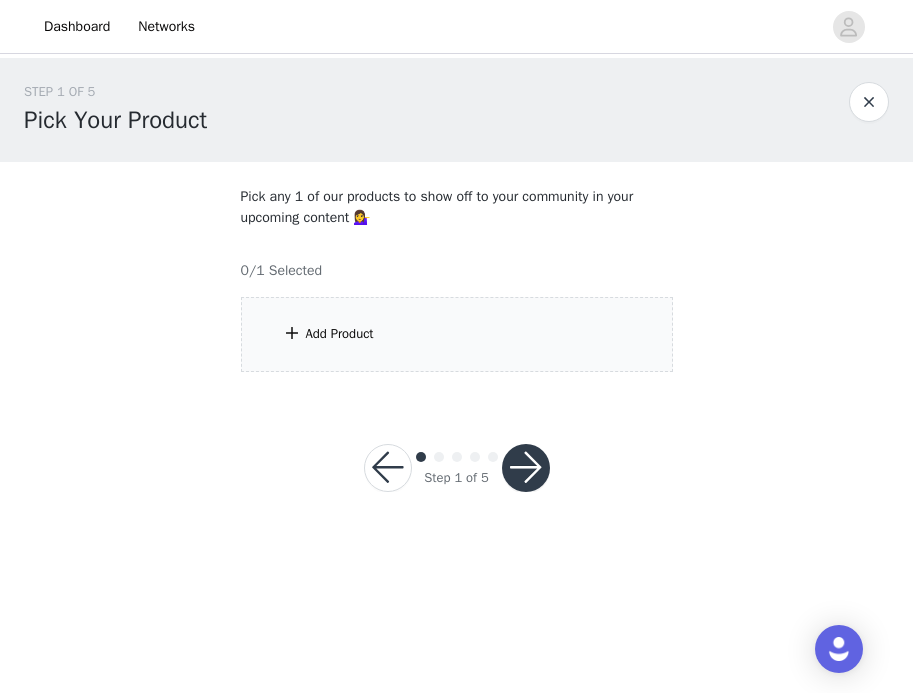 click on "Add Product" at bounding box center (457, 334) 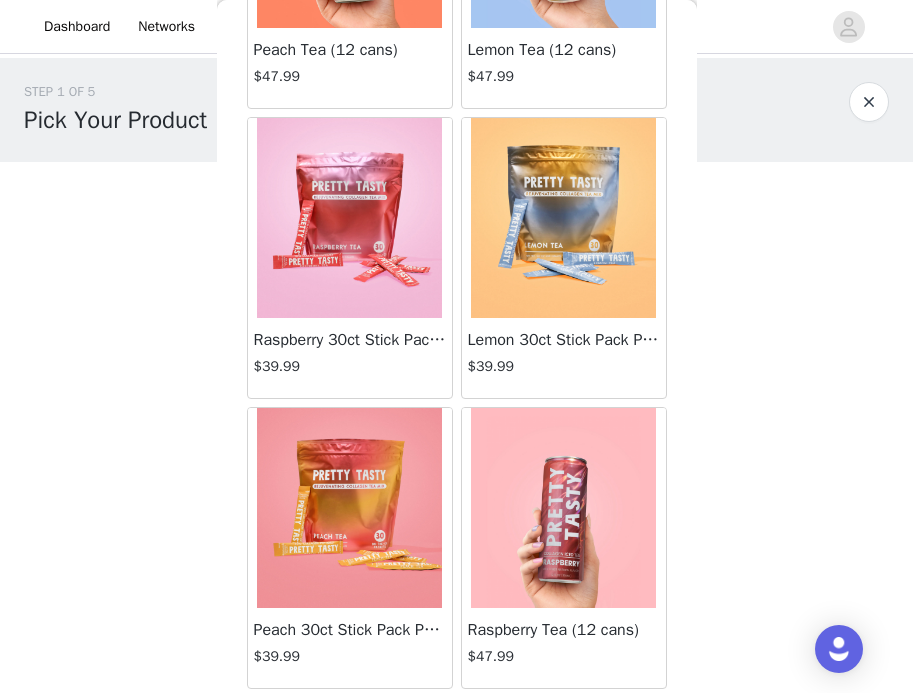 scroll, scrollTop: 0, scrollLeft: 0, axis: both 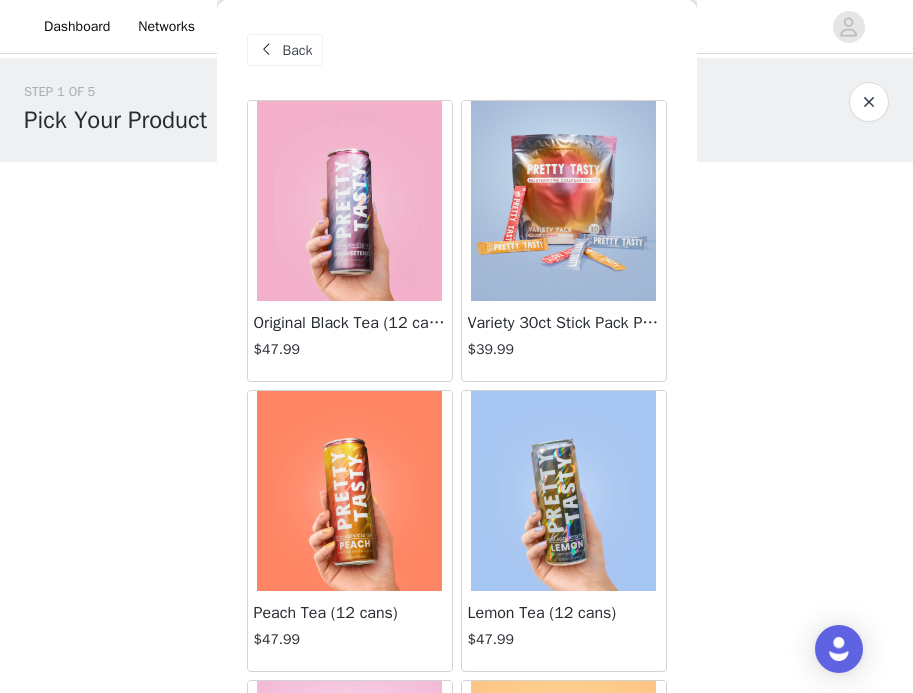 click on "Back" at bounding box center [298, 50] 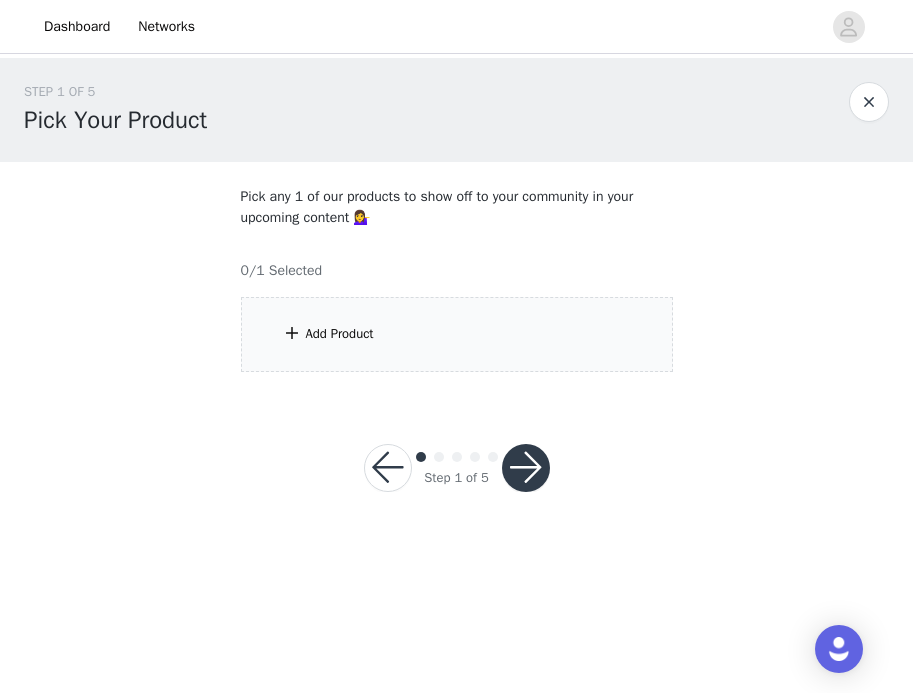 click at bounding box center [526, 468] 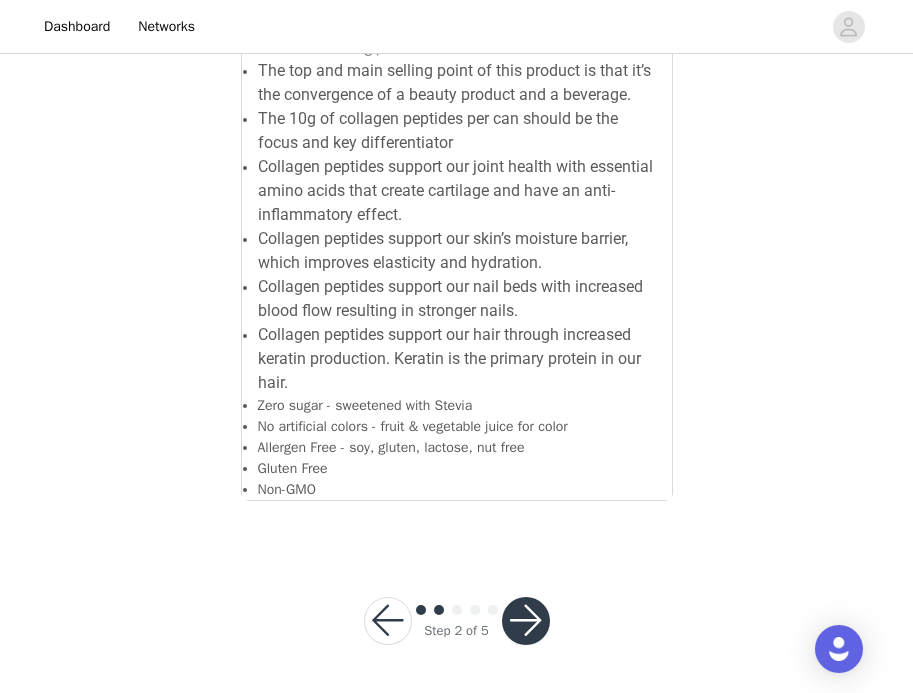 scroll, scrollTop: 3278, scrollLeft: 0, axis: vertical 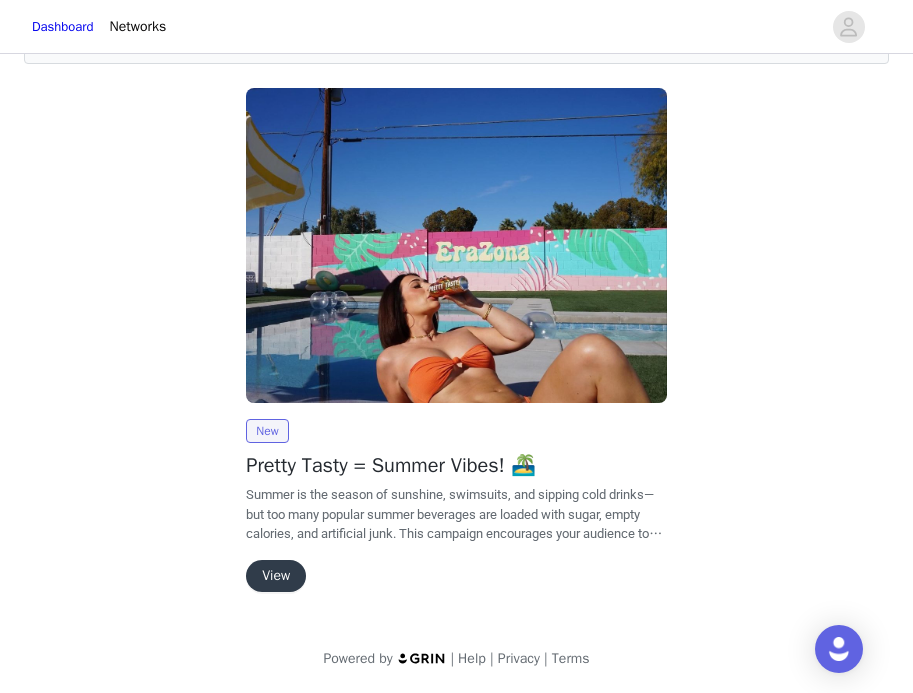 click on "View" at bounding box center (276, 576) 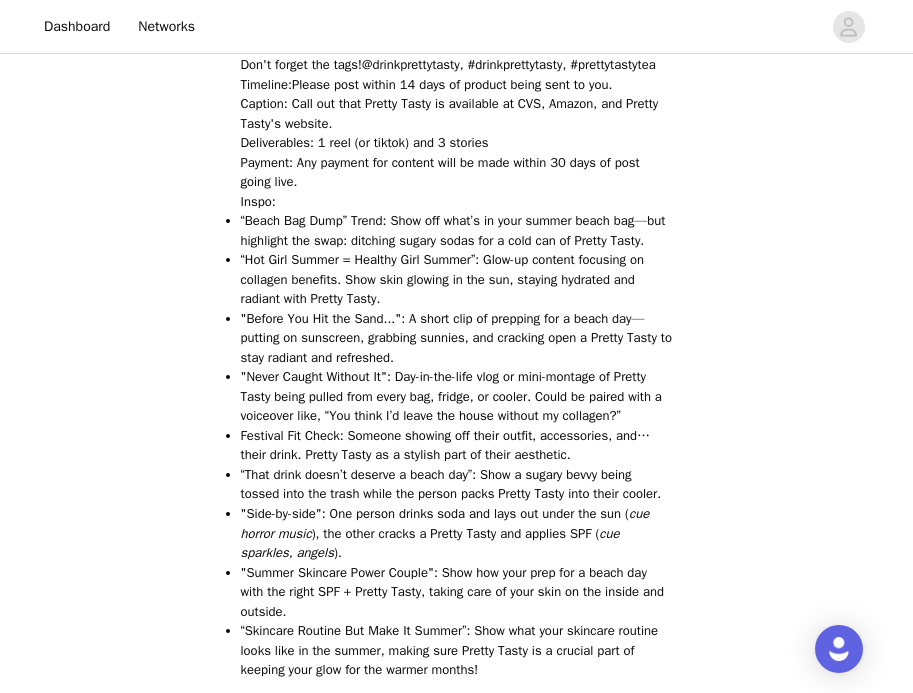 scroll, scrollTop: 1386, scrollLeft: 0, axis: vertical 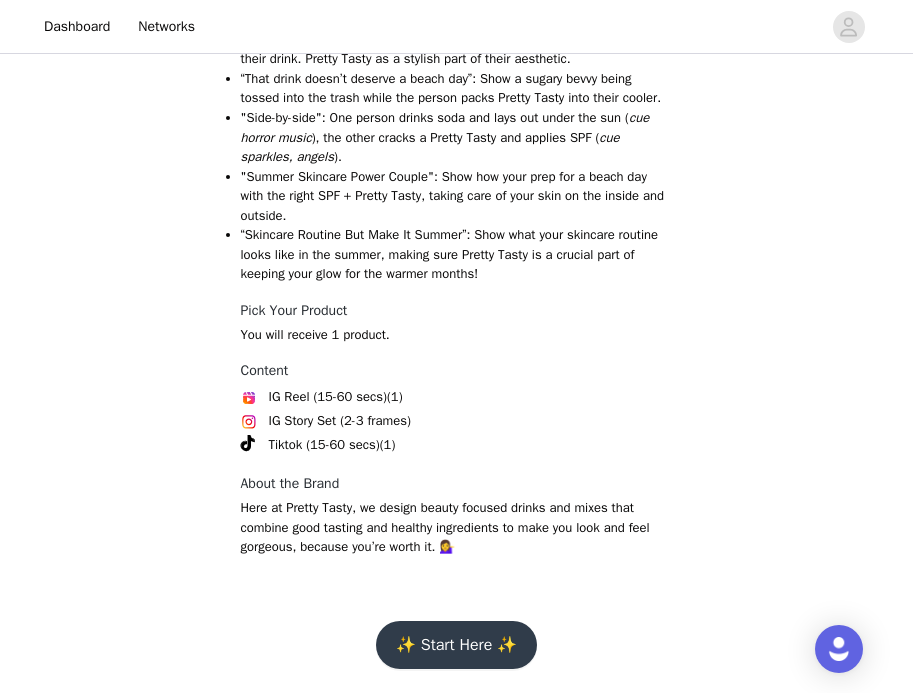 click on "✨ Start Here ✨" at bounding box center (456, 645) 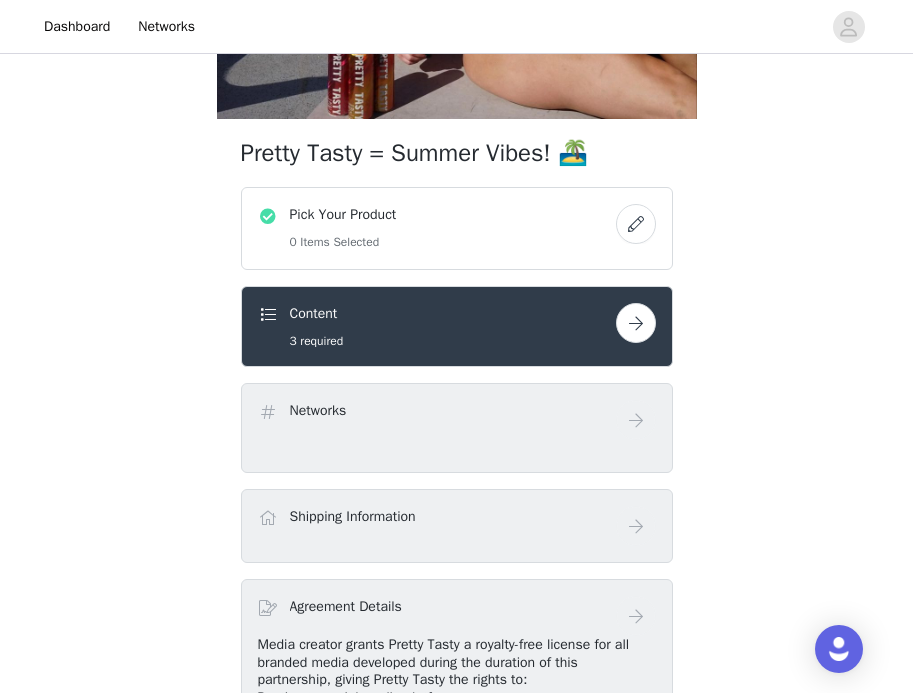 scroll, scrollTop: 588, scrollLeft: 0, axis: vertical 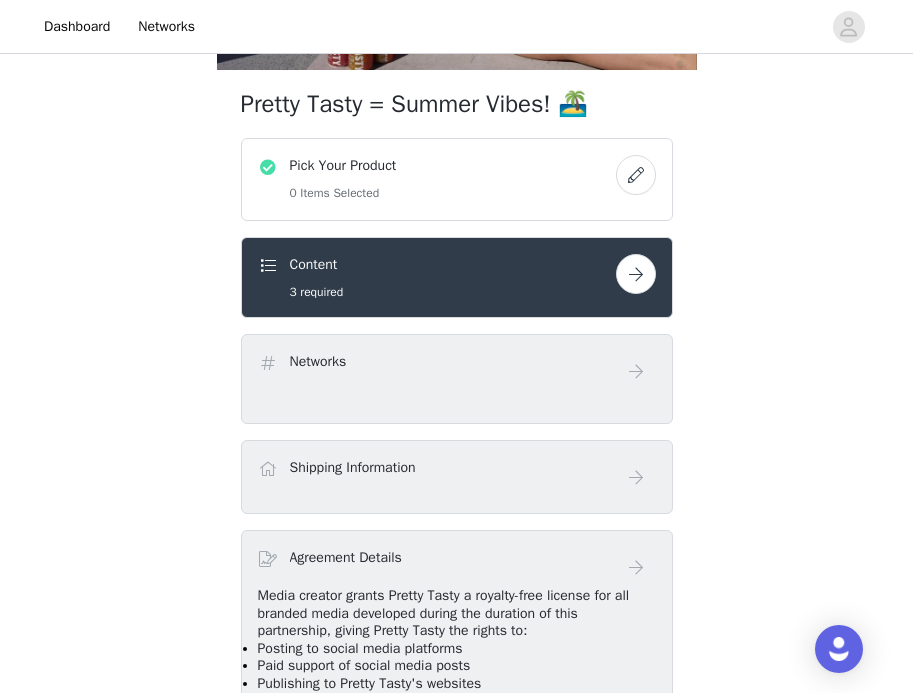 click at bounding box center [636, 175] 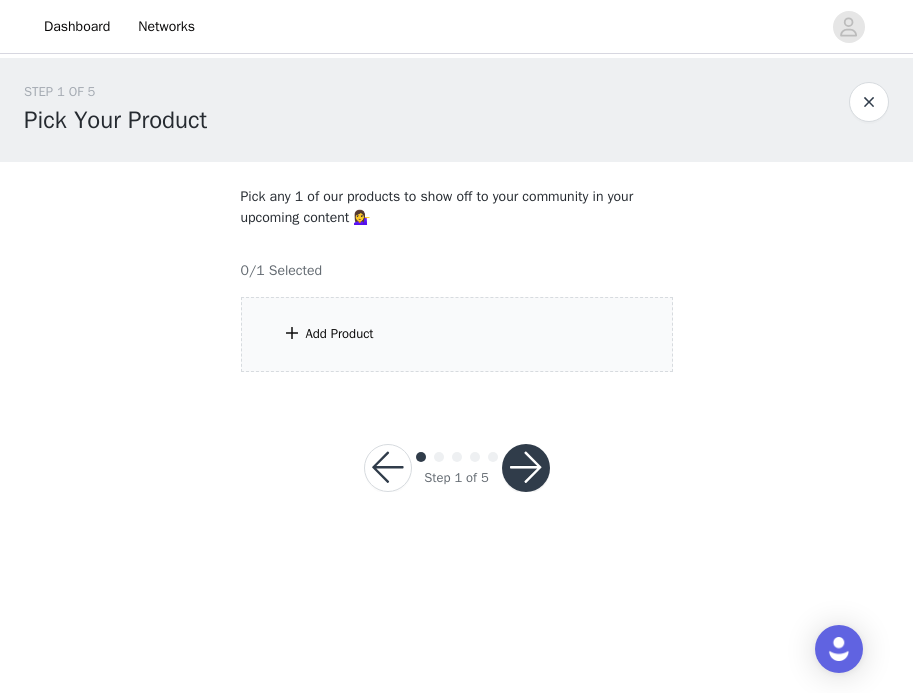 click on "Add Product" at bounding box center (457, 334) 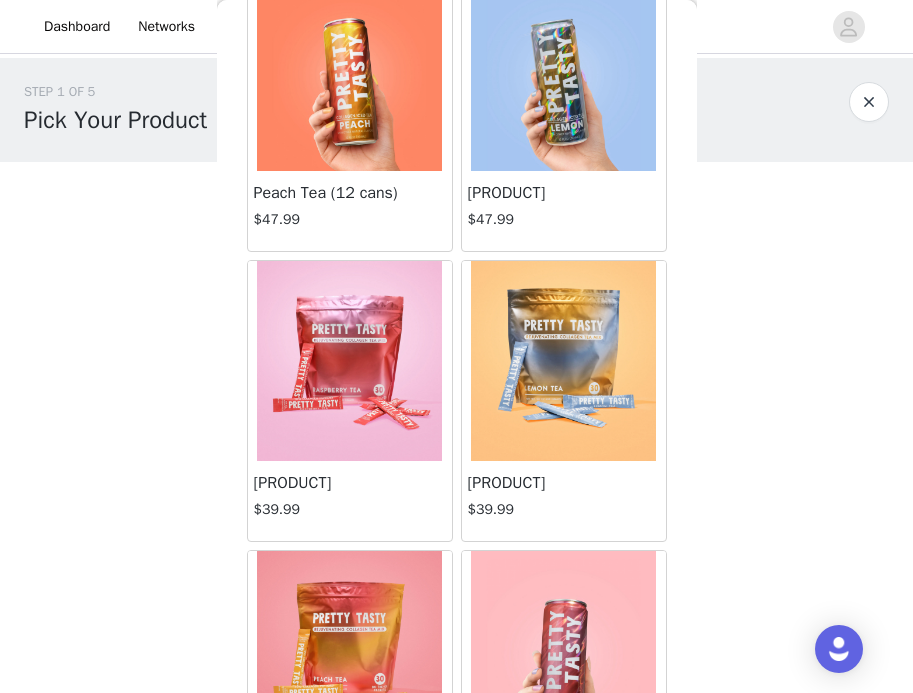 scroll, scrollTop: 563, scrollLeft: 0, axis: vertical 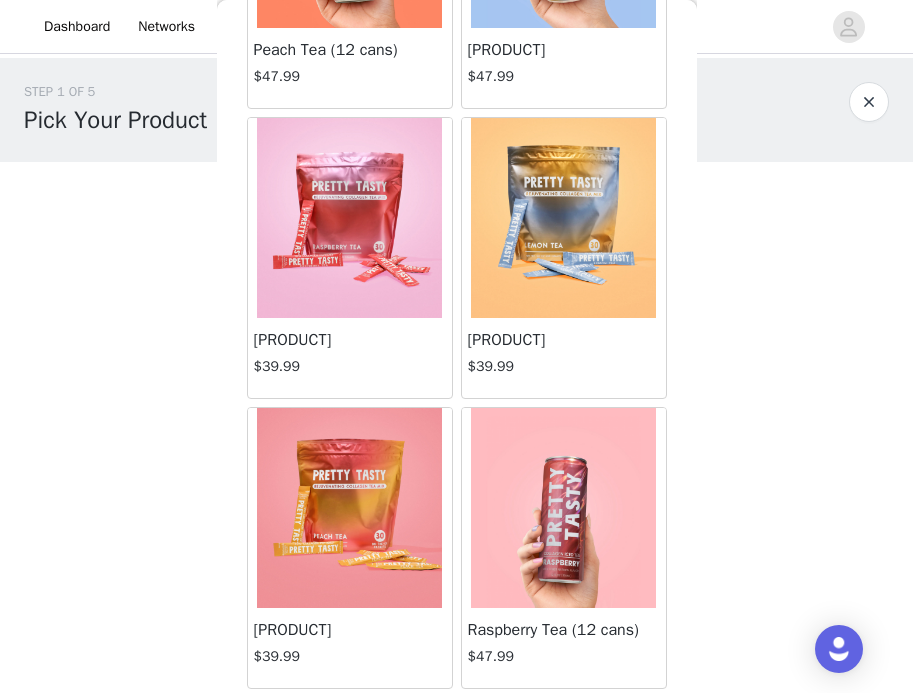 click at bounding box center (563, 508) 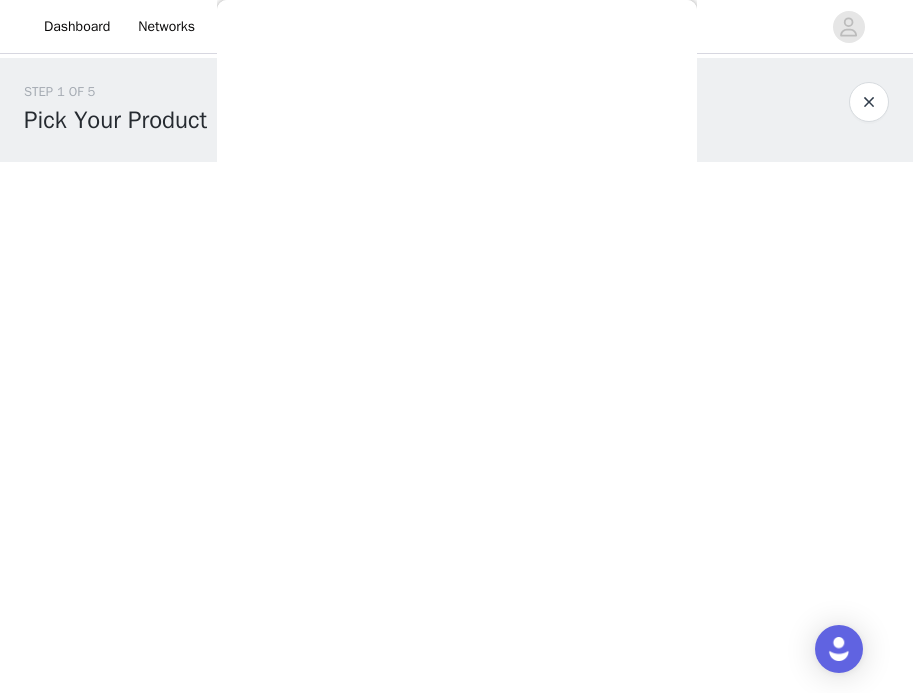 scroll, scrollTop: 200, scrollLeft: 0, axis: vertical 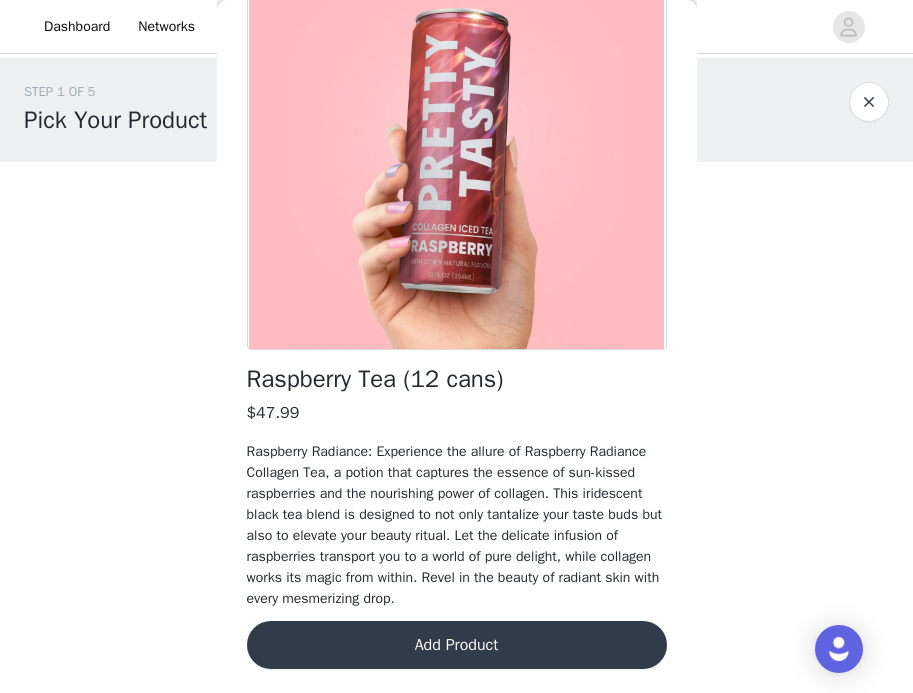 click on "Add Product" at bounding box center (457, 645) 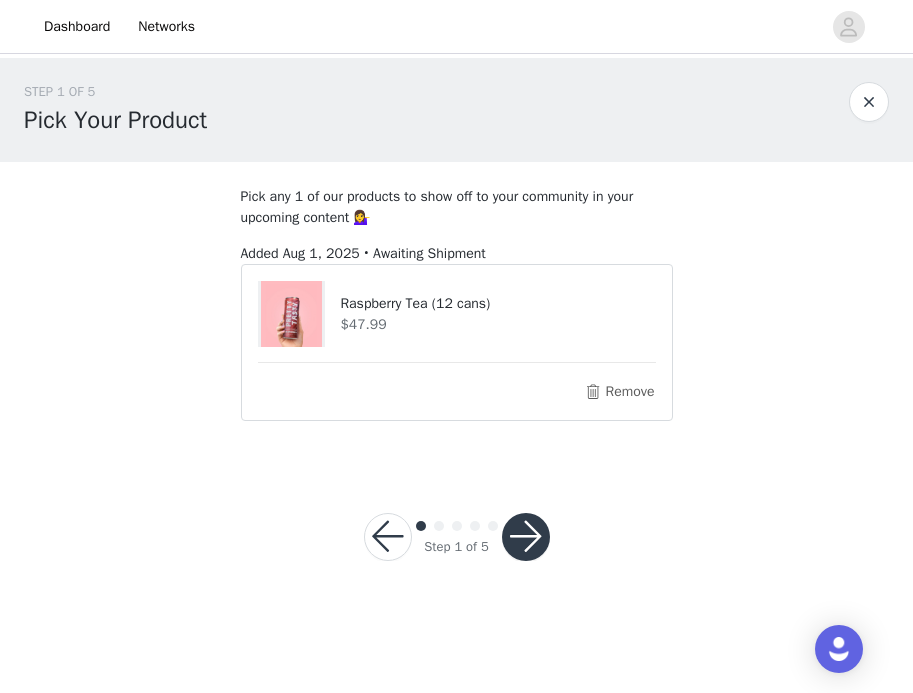 click at bounding box center [526, 537] 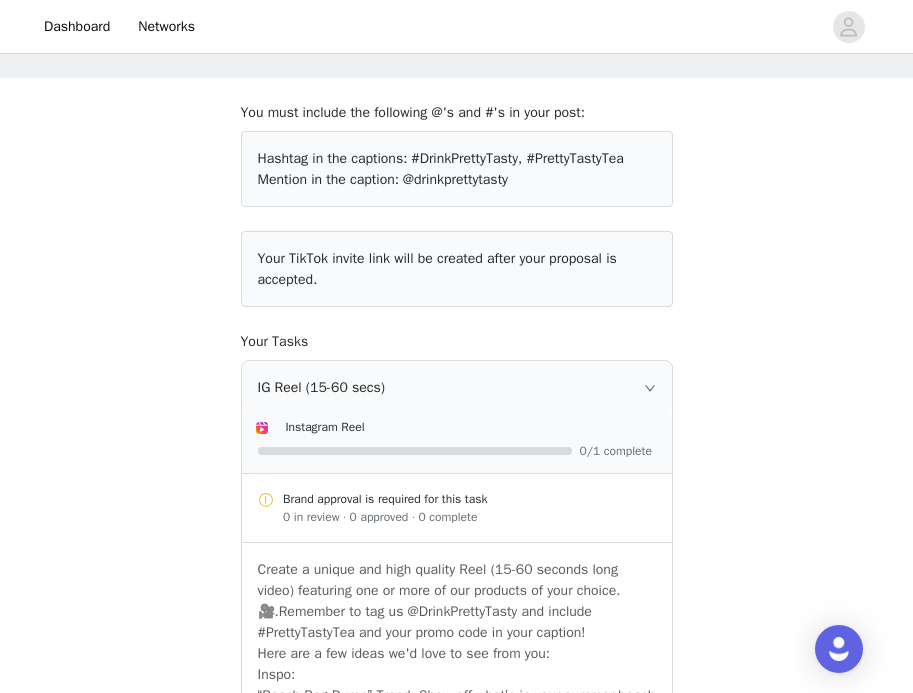 scroll, scrollTop: 121, scrollLeft: 0, axis: vertical 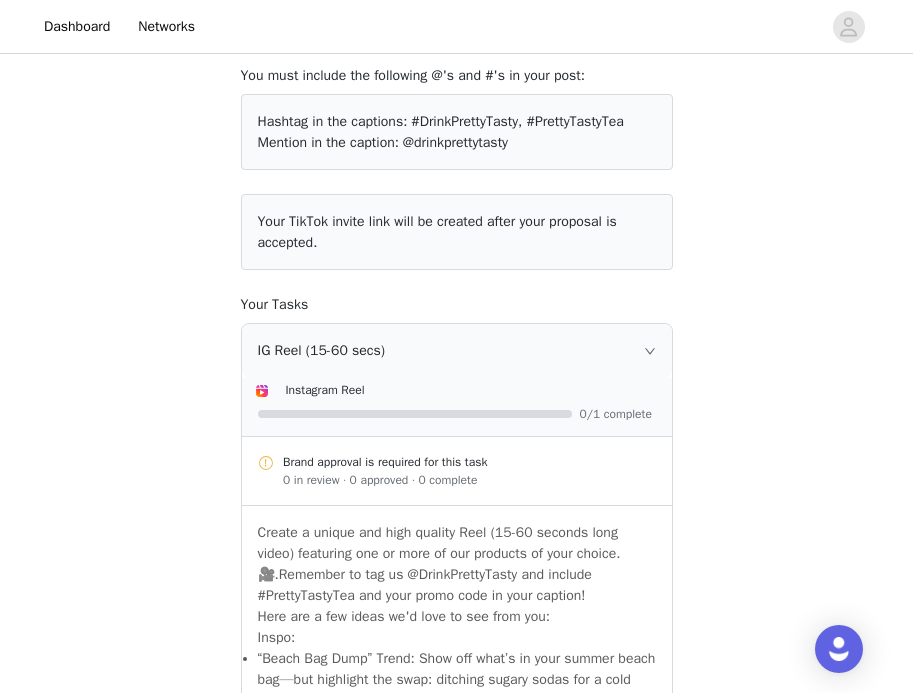 click 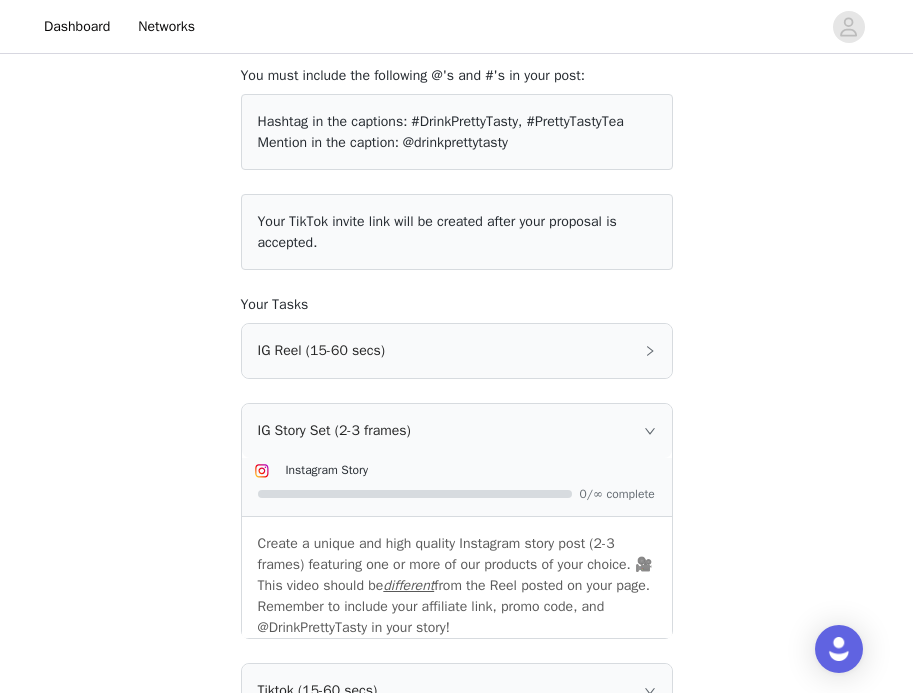 click 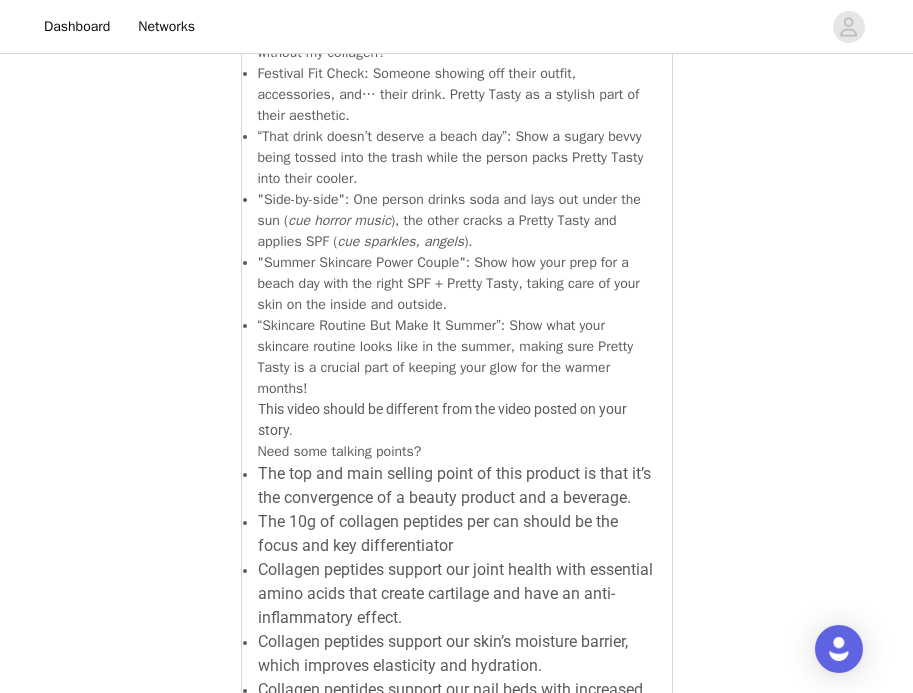 scroll, scrollTop: 3278, scrollLeft: 0, axis: vertical 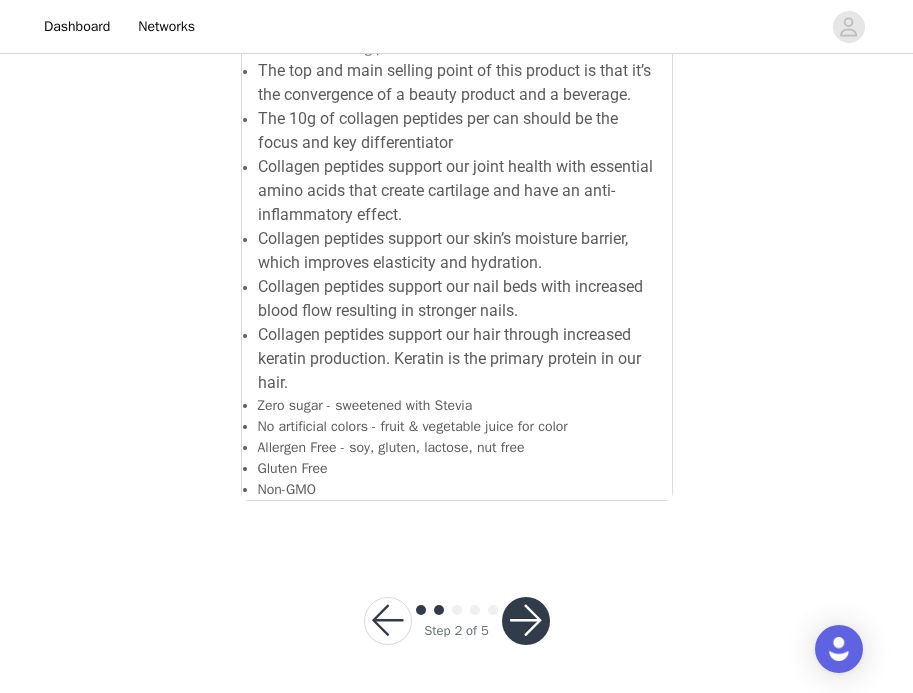 click at bounding box center [526, 621] 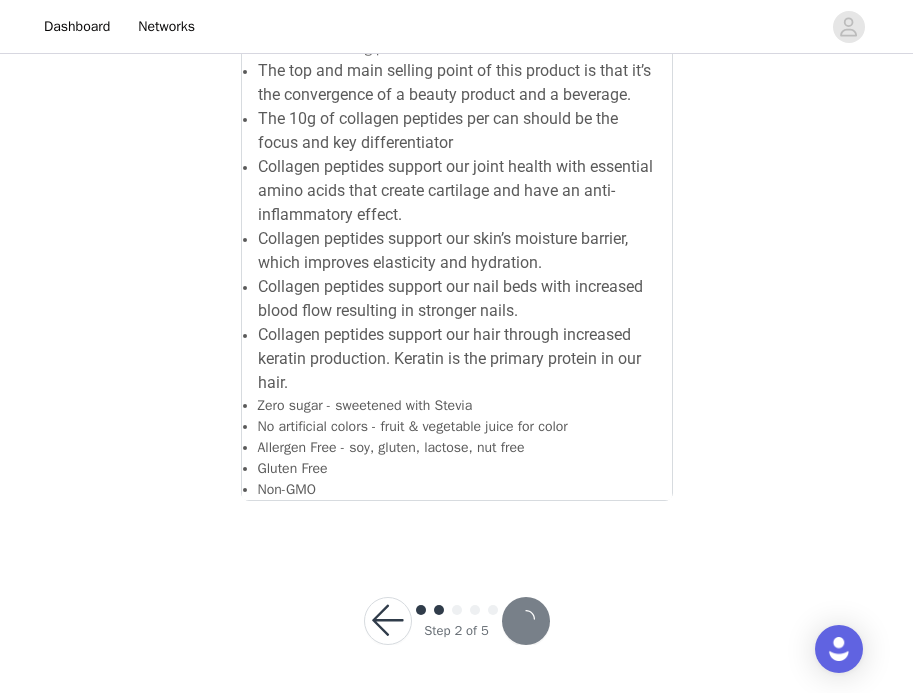 scroll, scrollTop: 0, scrollLeft: 0, axis: both 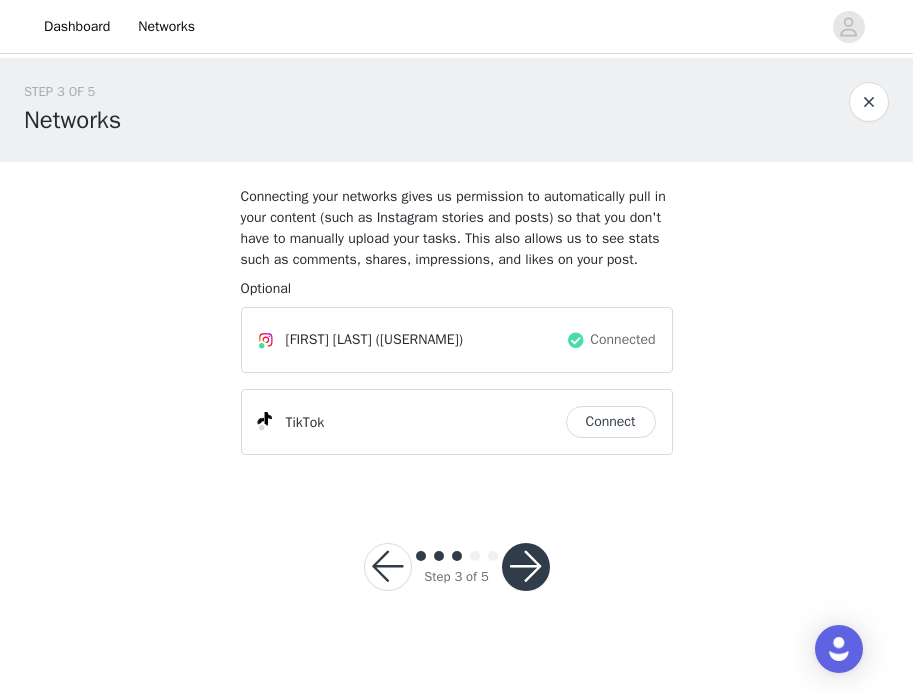 click at bounding box center (526, 567) 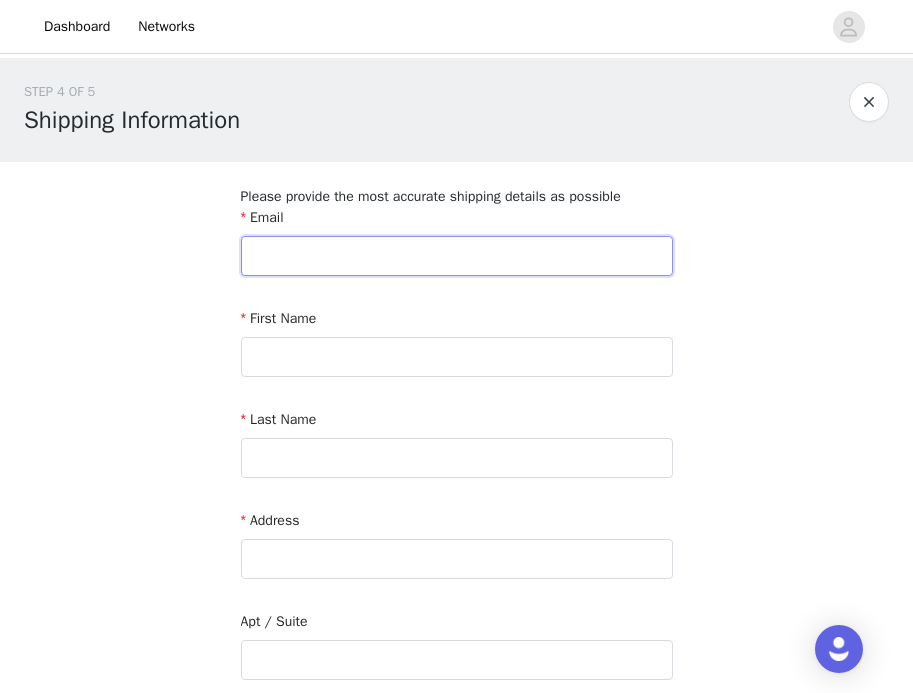 click at bounding box center [457, 256] 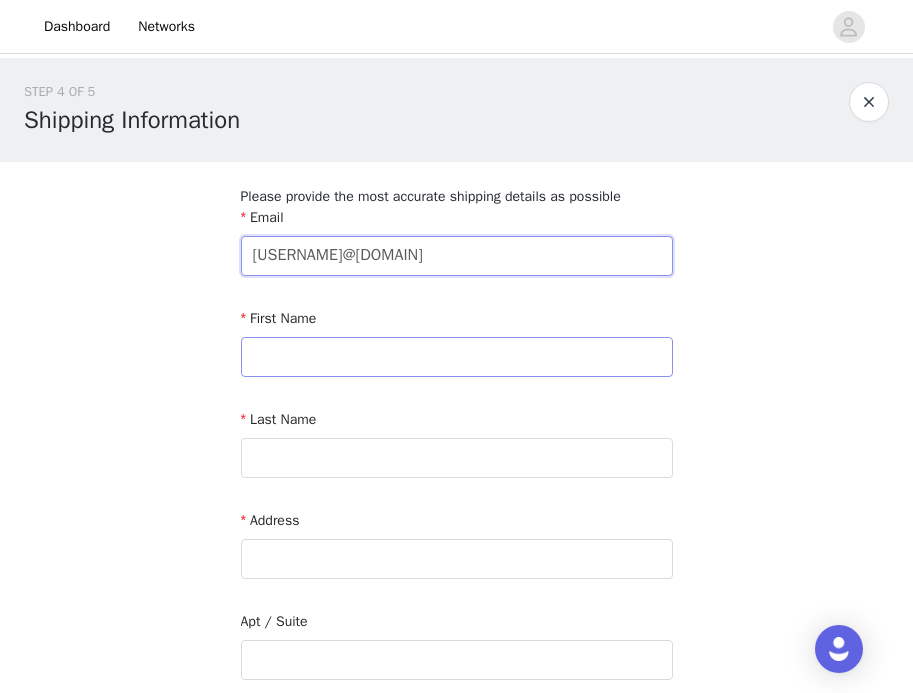 type on "[USERNAME]@[DOMAIN]" 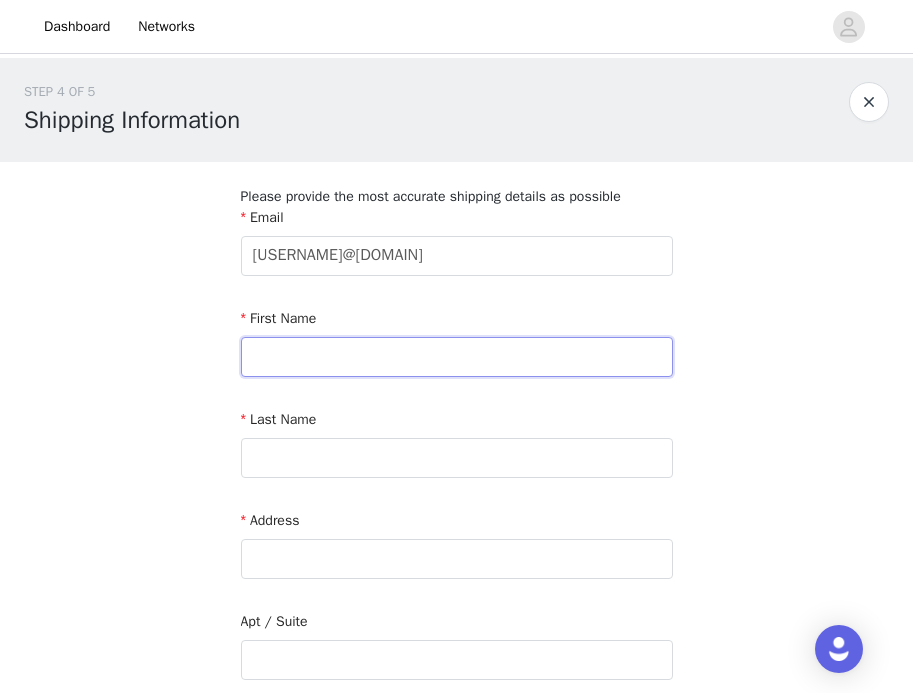click at bounding box center (457, 357) 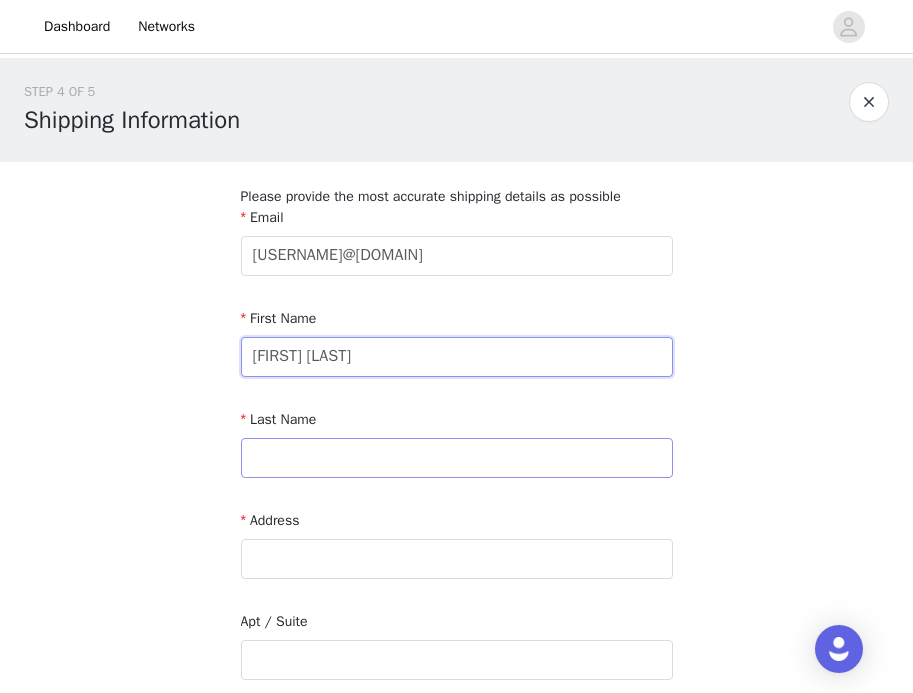 type on "[FIRST] [LAST]" 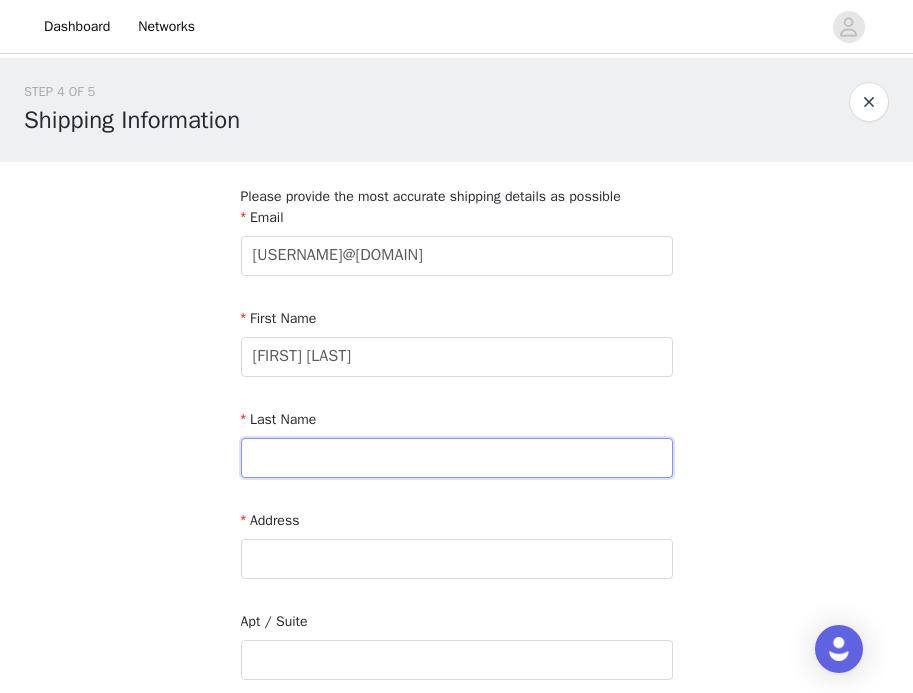 click at bounding box center [457, 458] 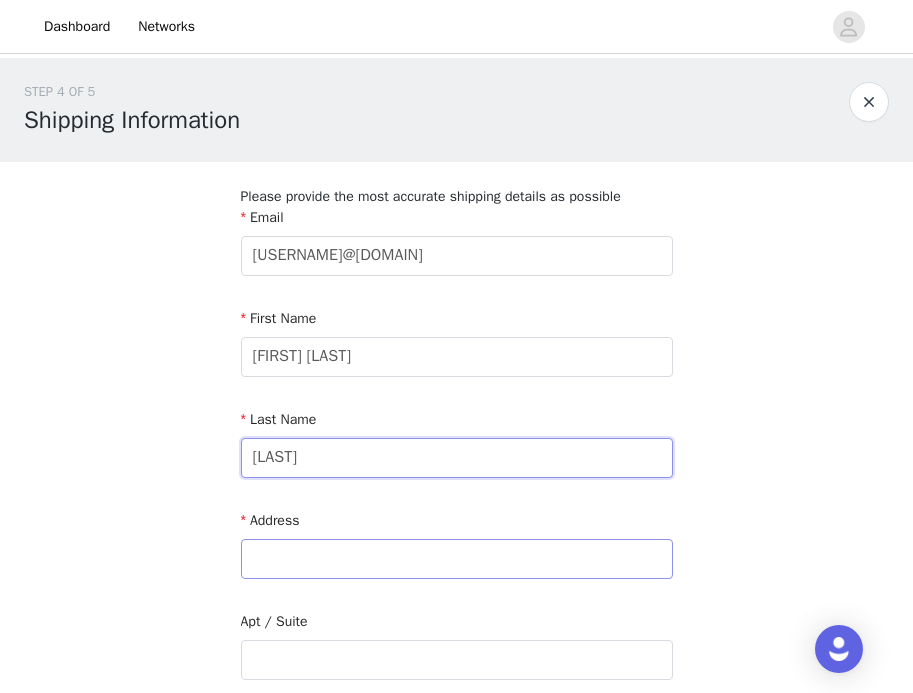 type on "[LAST]" 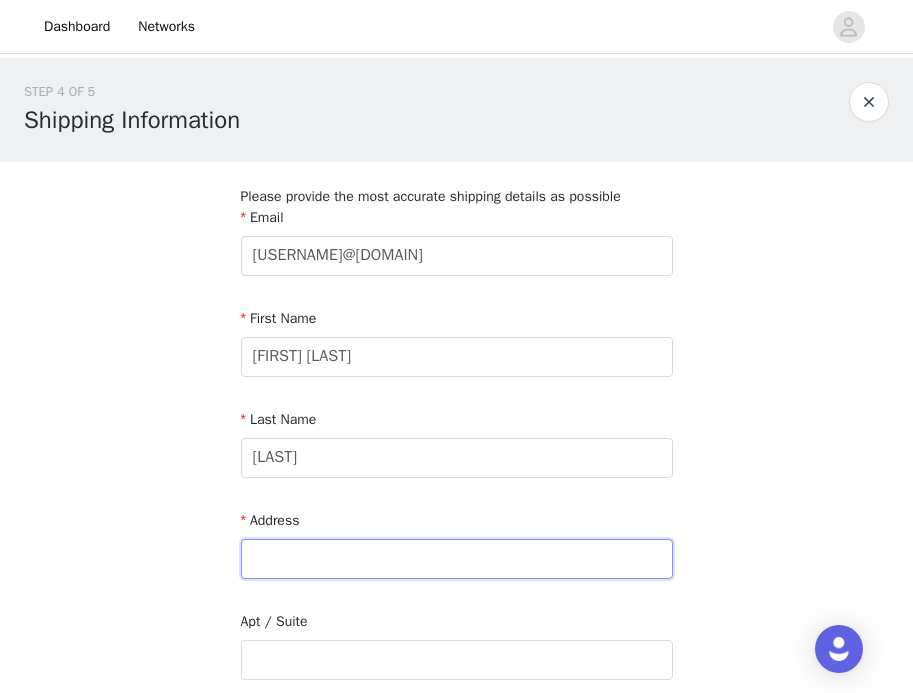 click at bounding box center (457, 559) 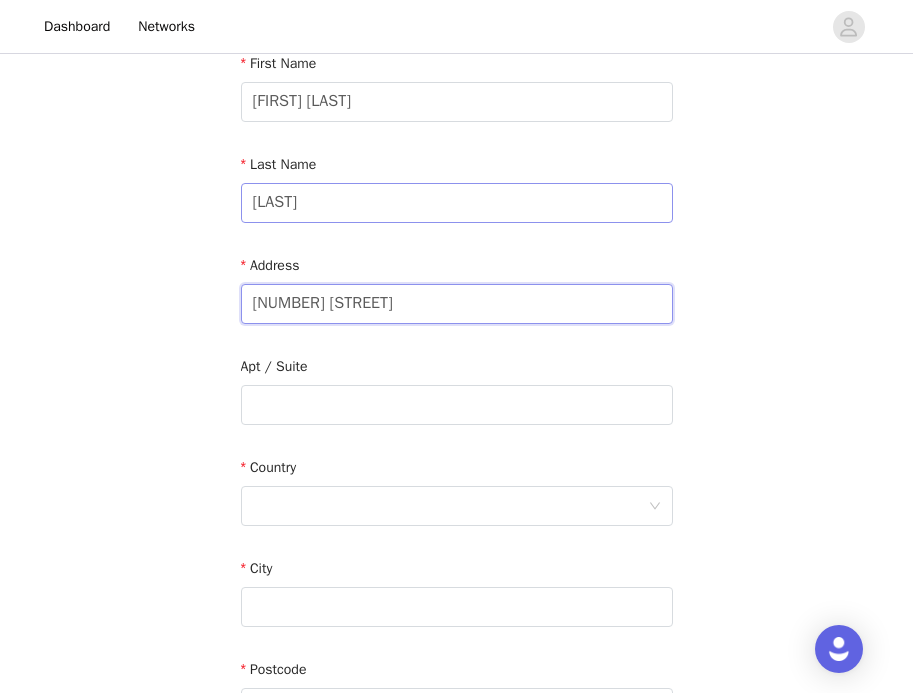scroll, scrollTop: 261, scrollLeft: 0, axis: vertical 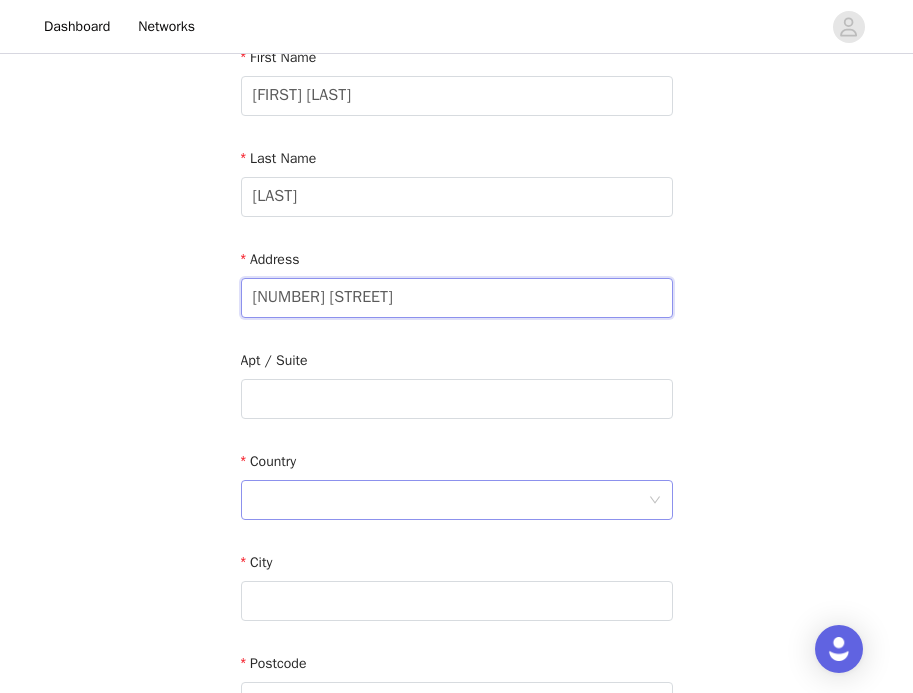 type on "[NUMBER] [STREET]" 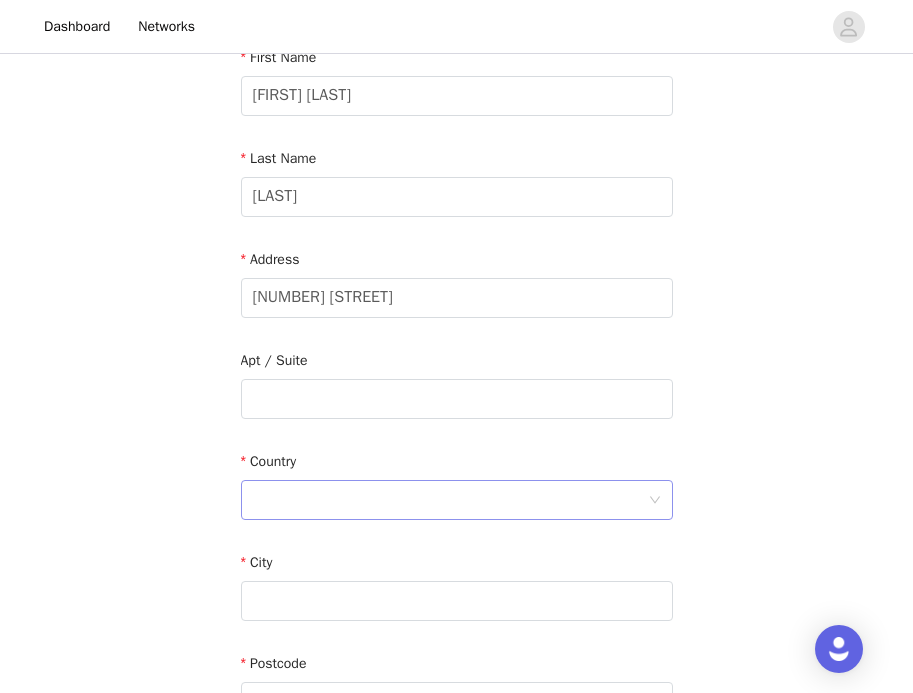 click at bounding box center [450, 500] 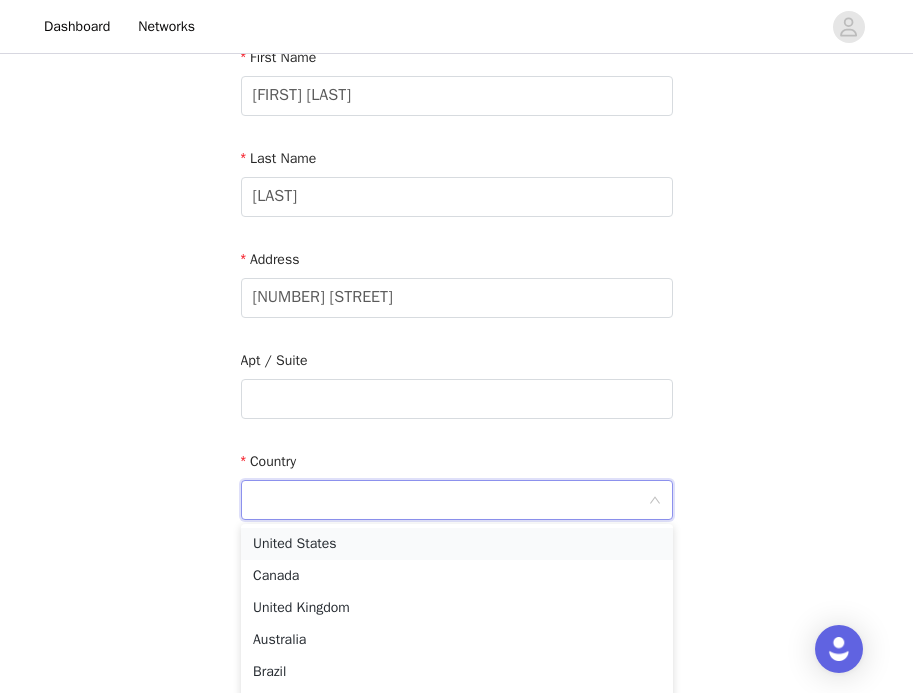 click on "United States" at bounding box center (457, 544) 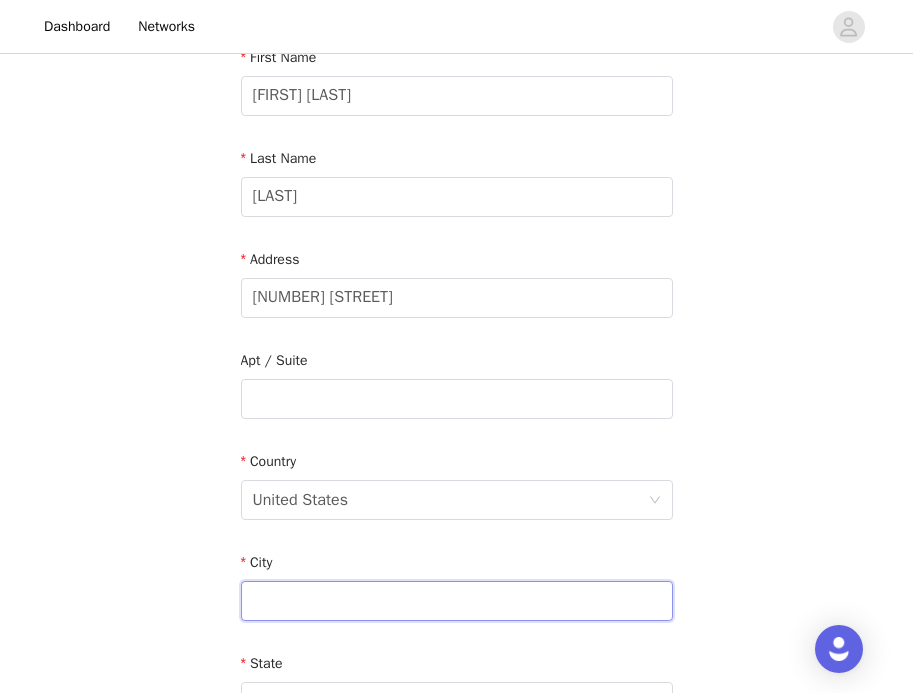 click at bounding box center [457, 601] 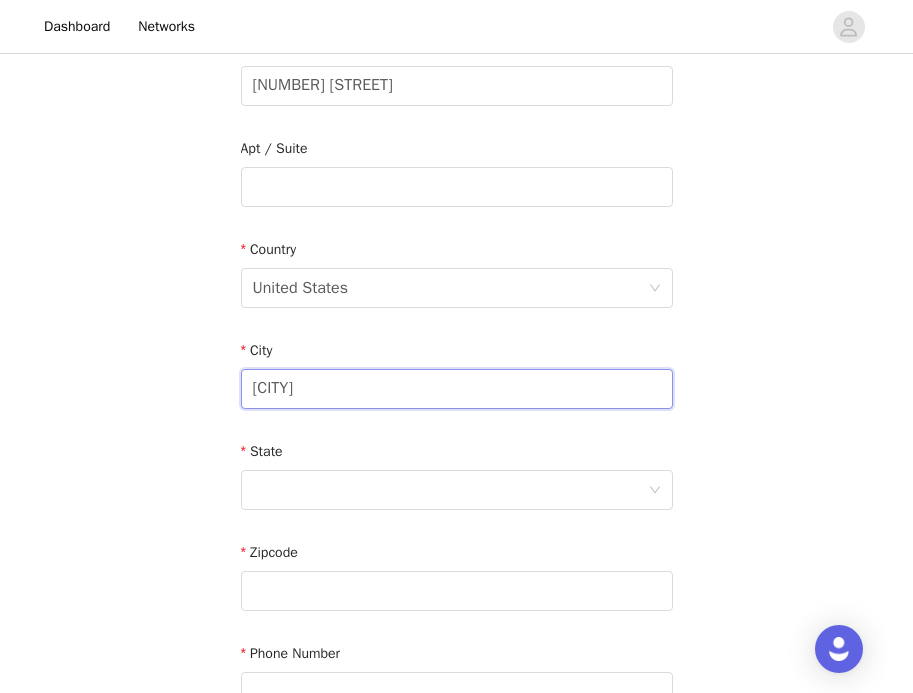 scroll, scrollTop: 474, scrollLeft: 0, axis: vertical 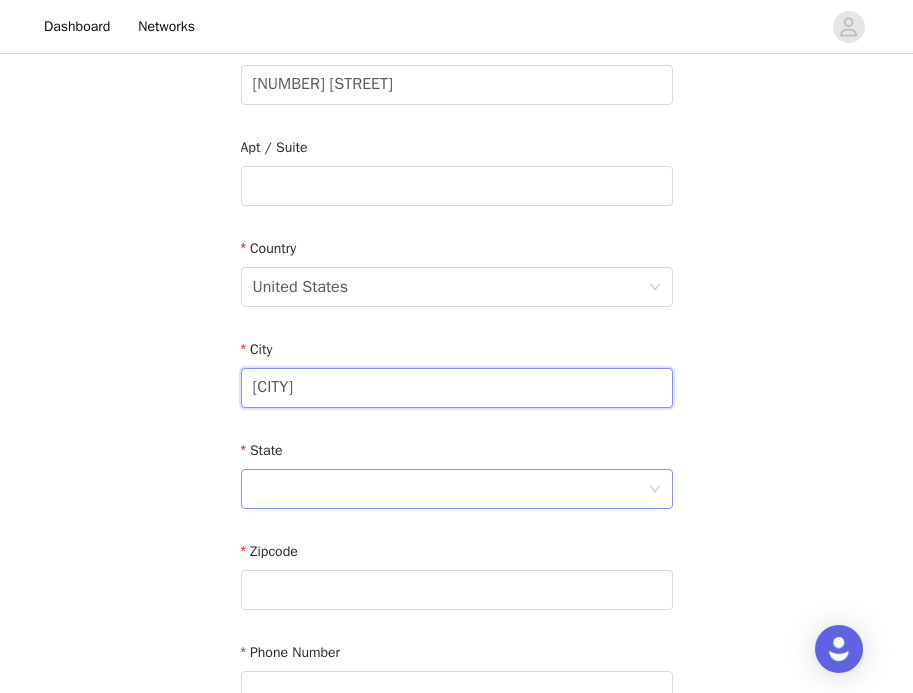 type on "[CITY]" 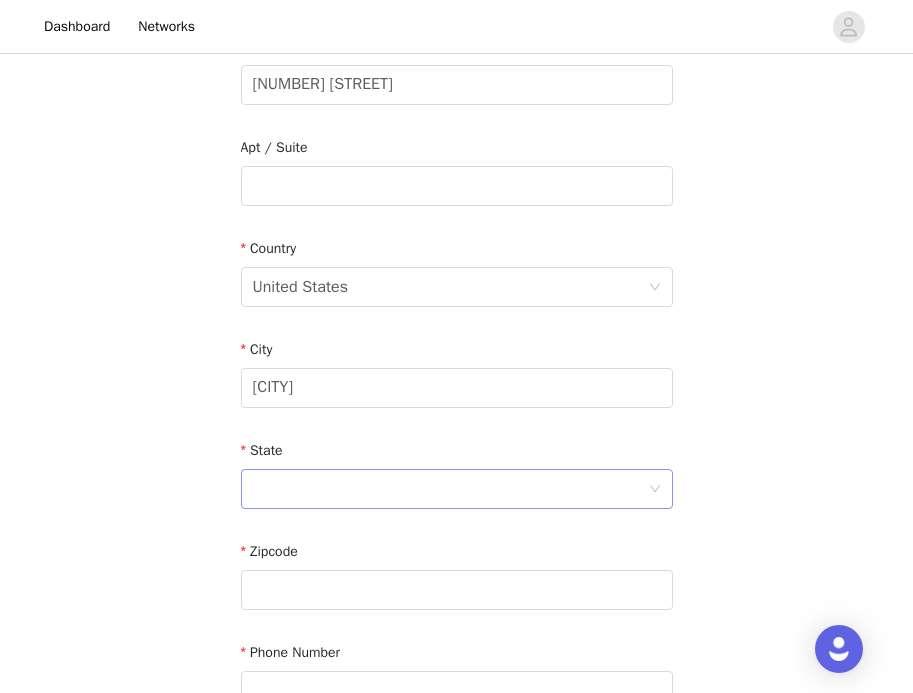click at bounding box center [450, 489] 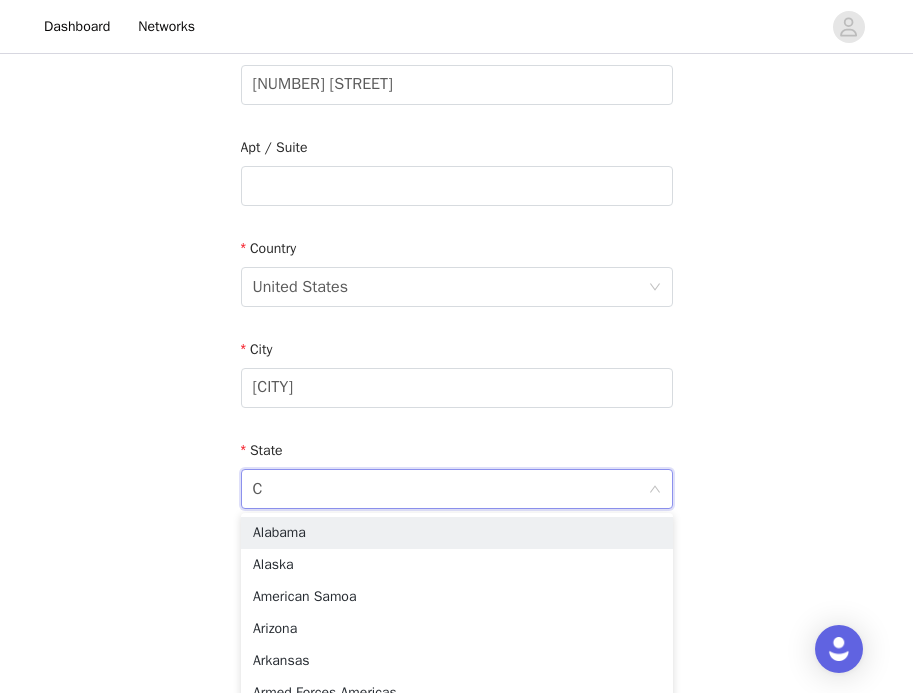 type on "CA" 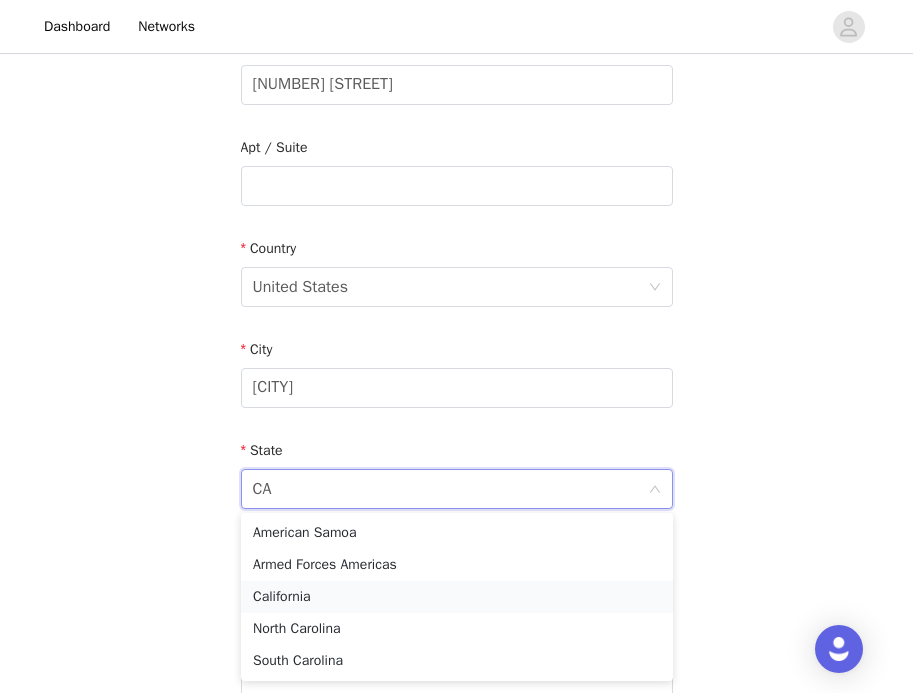 click on "California" at bounding box center [457, 597] 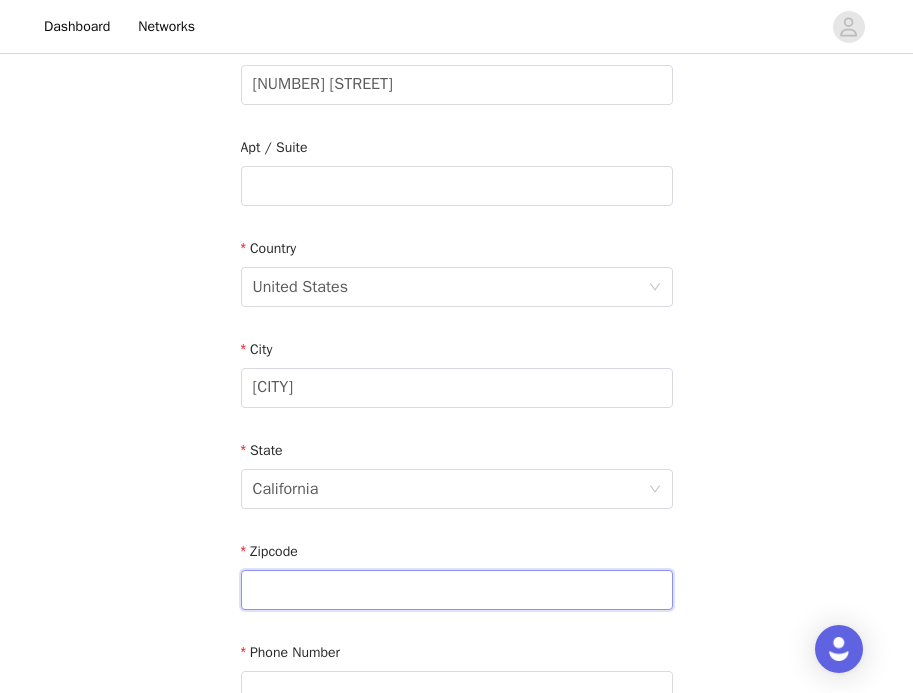 click at bounding box center (457, 590) 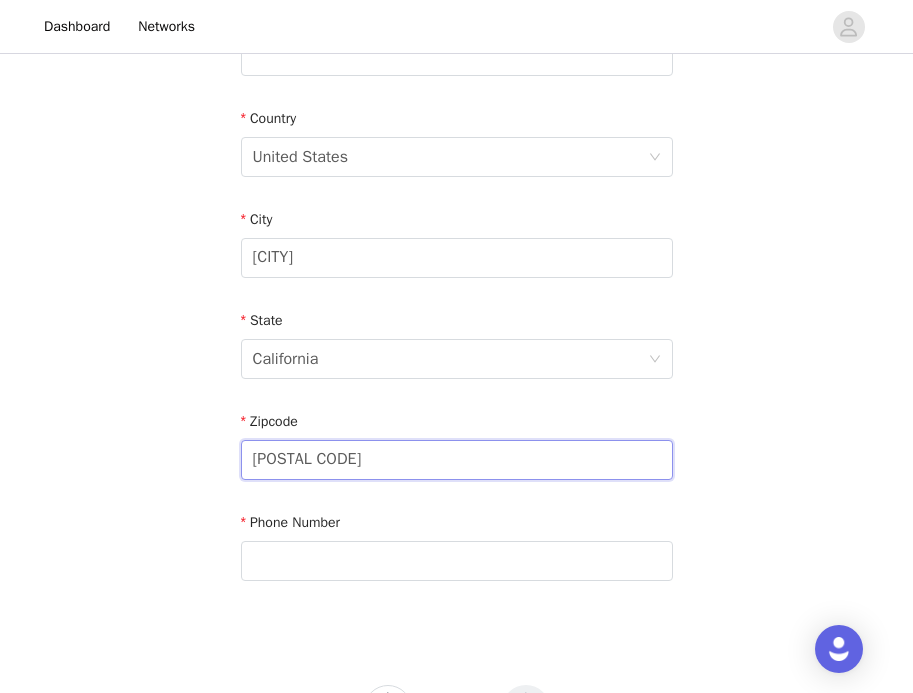 scroll, scrollTop: 628, scrollLeft: 0, axis: vertical 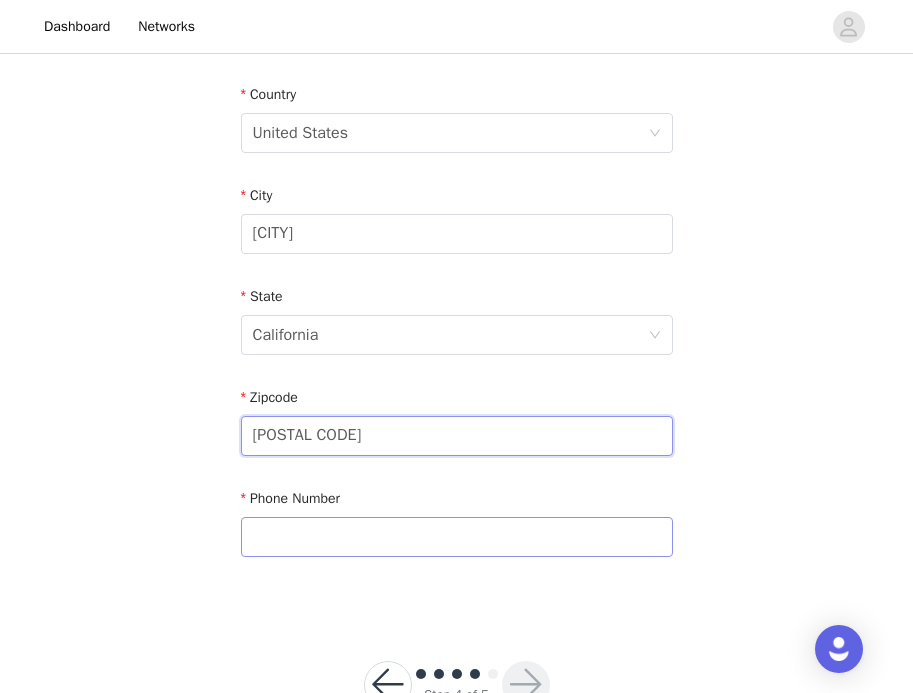type on "[POSTAL CODE]" 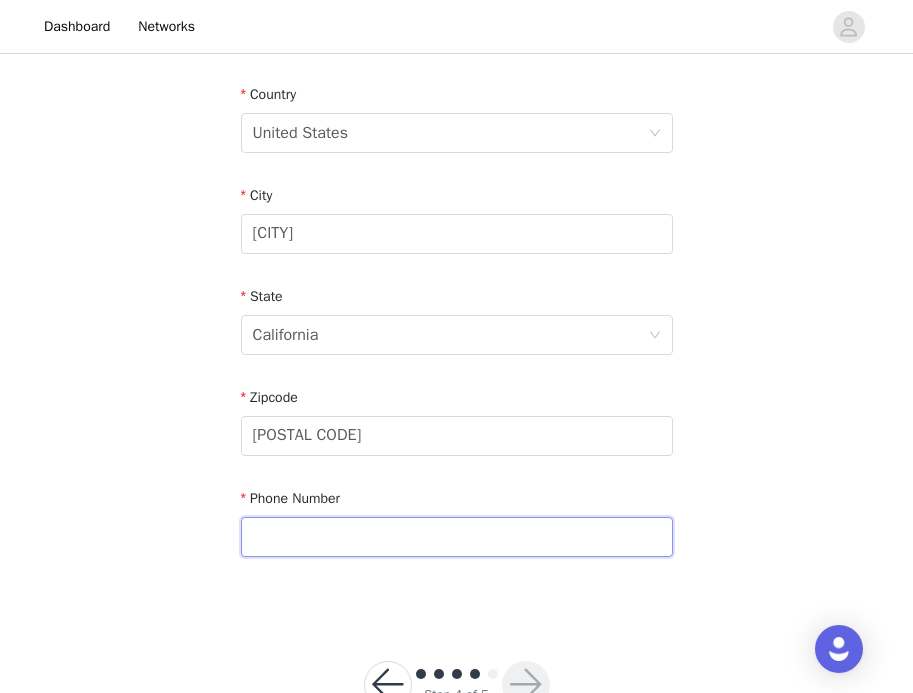 click at bounding box center [457, 537] 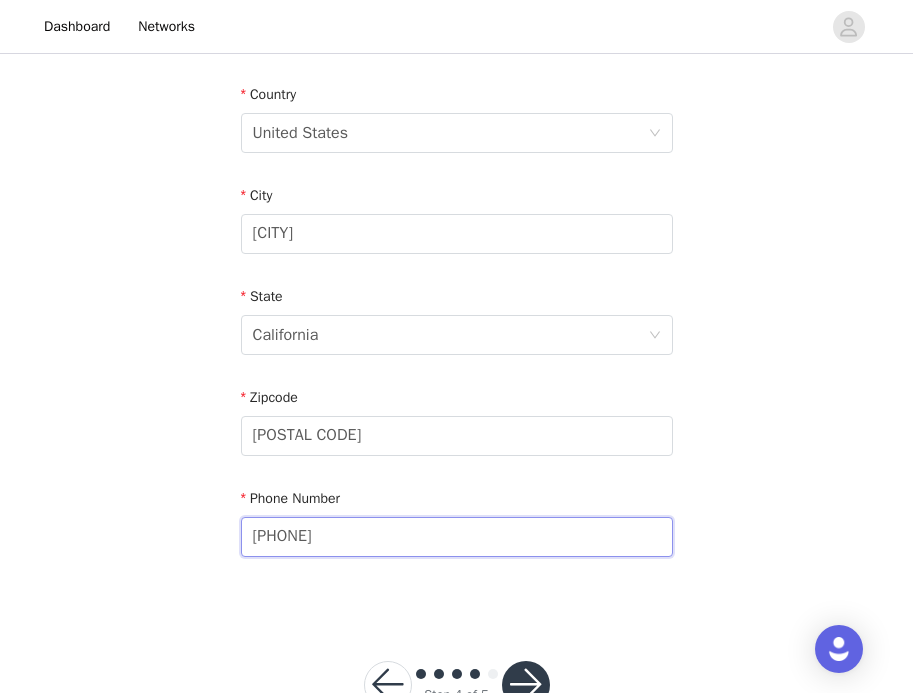scroll, scrollTop: 691, scrollLeft: 0, axis: vertical 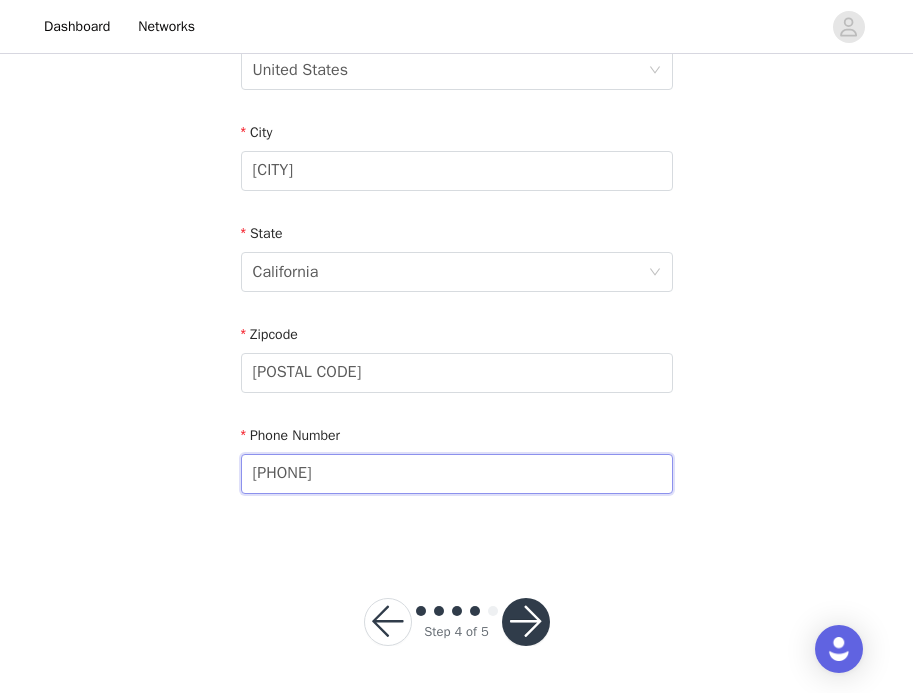 type on "[PHONE]" 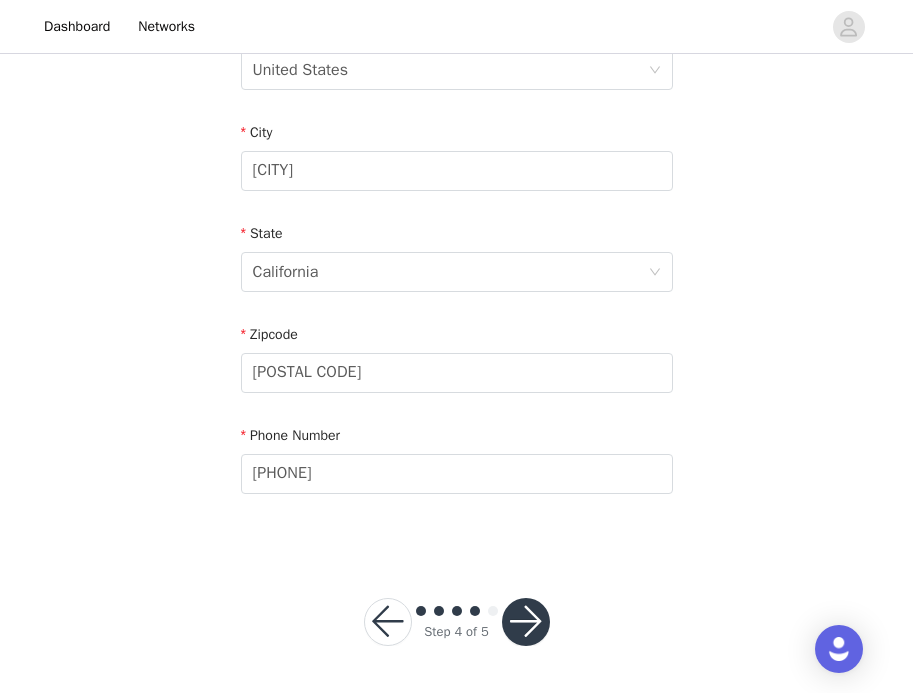 click at bounding box center (526, 622) 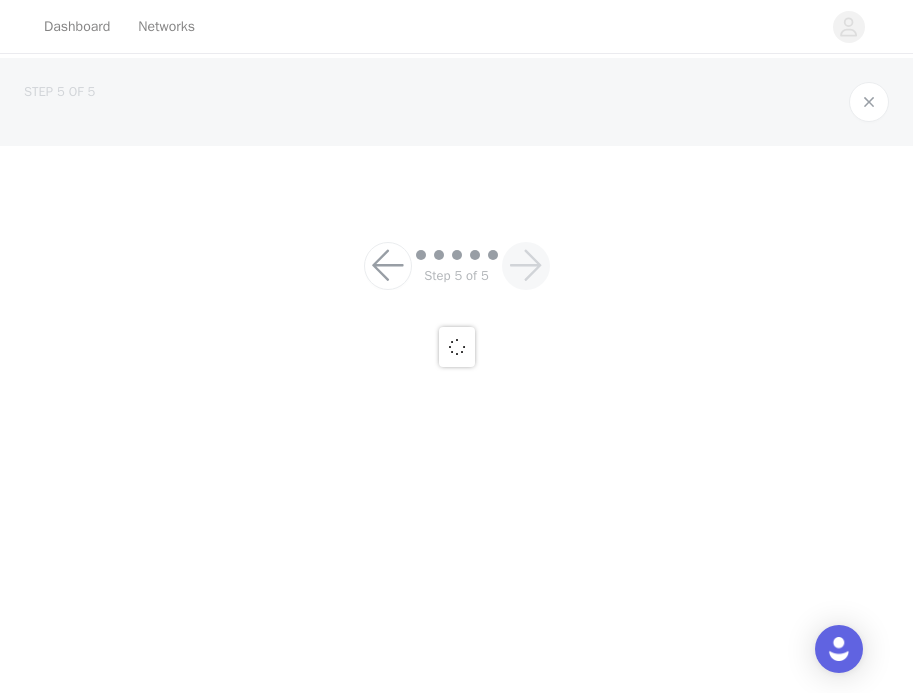 scroll, scrollTop: 0, scrollLeft: 0, axis: both 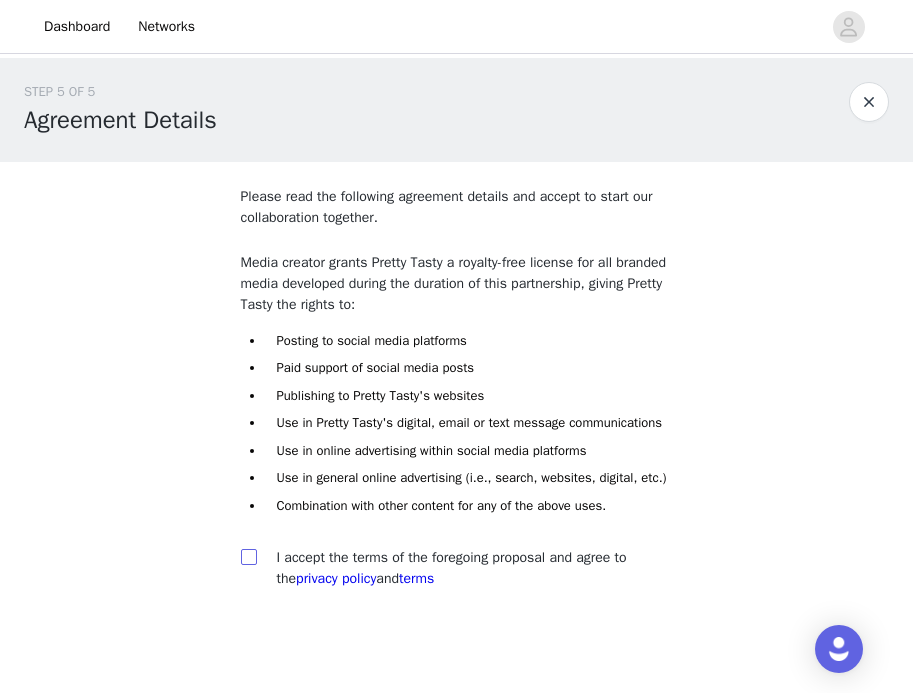 click at bounding box center [248, 556] 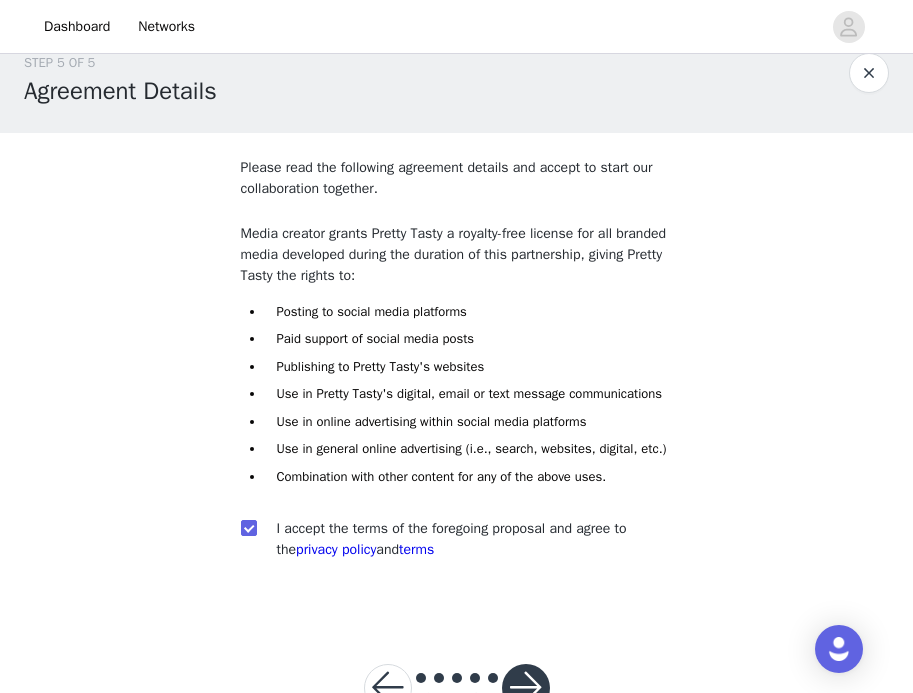 scroll, scrollTop: 135, scrollLeft: 0, axis: vertical 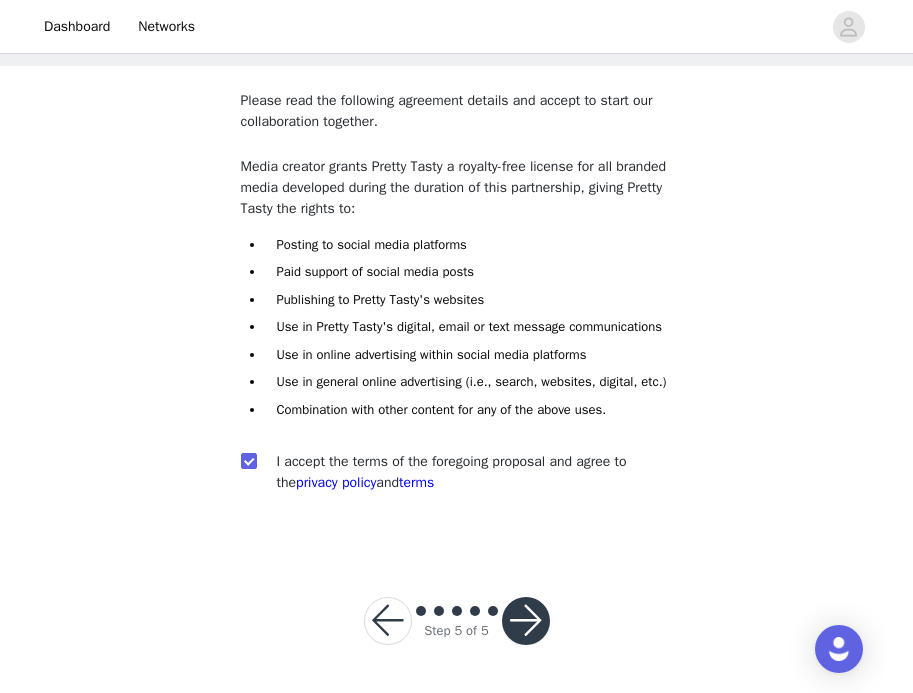 click at bounding box center (526, 621) 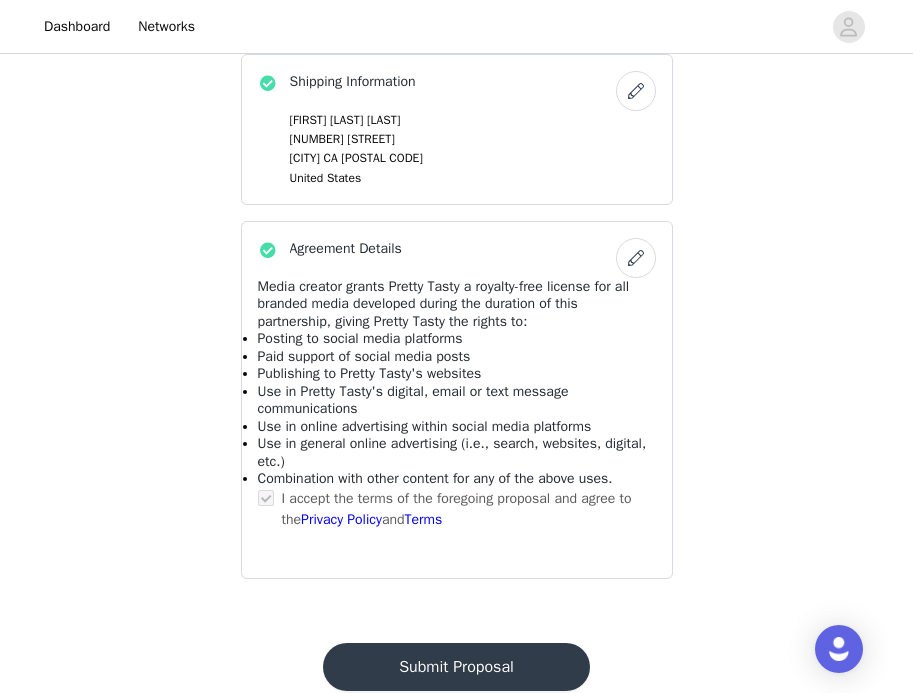 scroll, scrollTop: 1234, scrollLeft: 0, axis: vertical 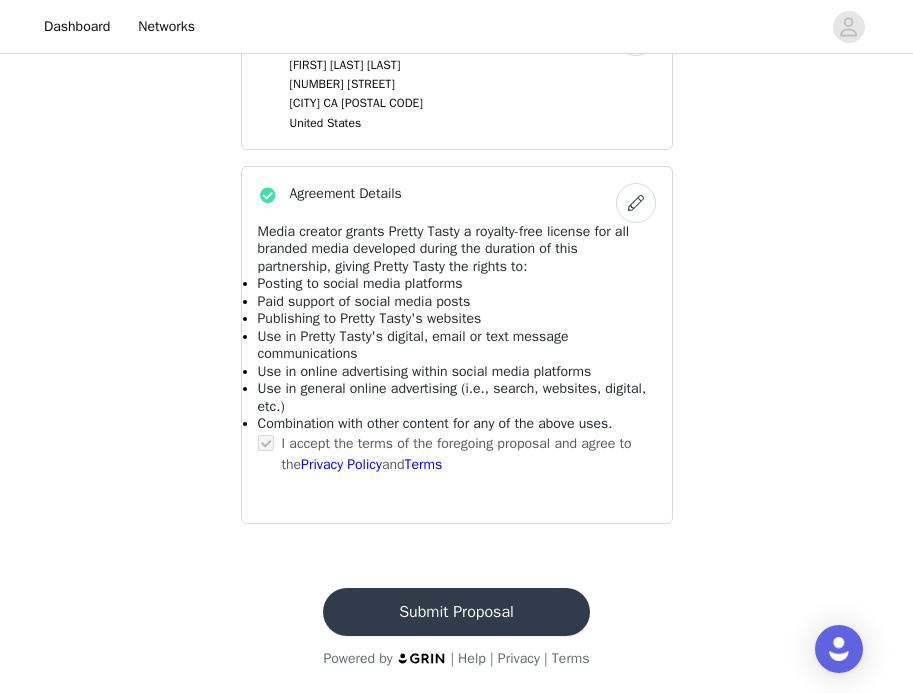 click on "Submit Proposal" at bounding box center [456, 612] 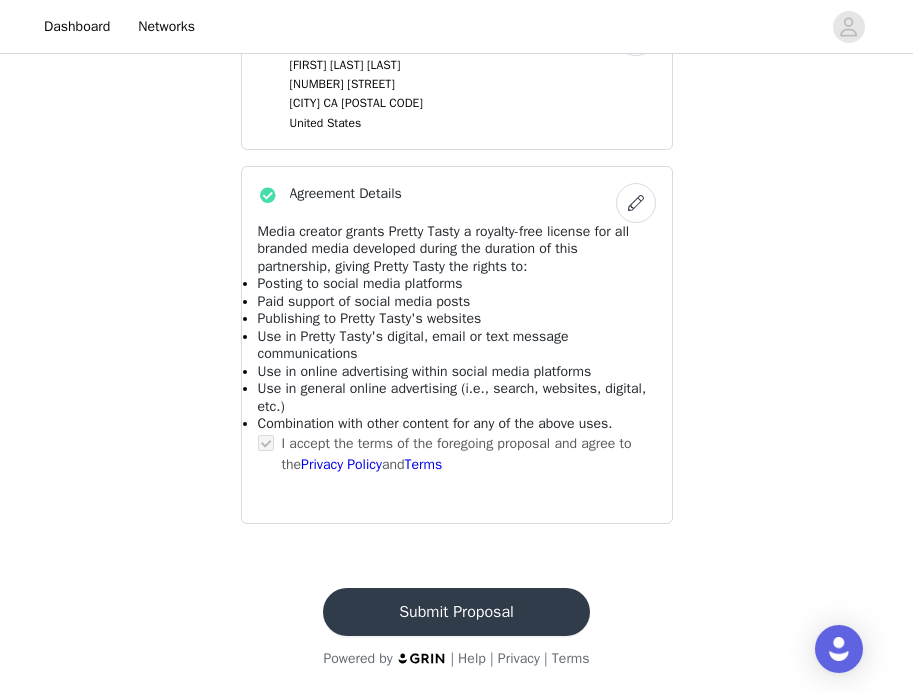 scroll, scrollTop: 0, scrollLeft: 0, axis: both 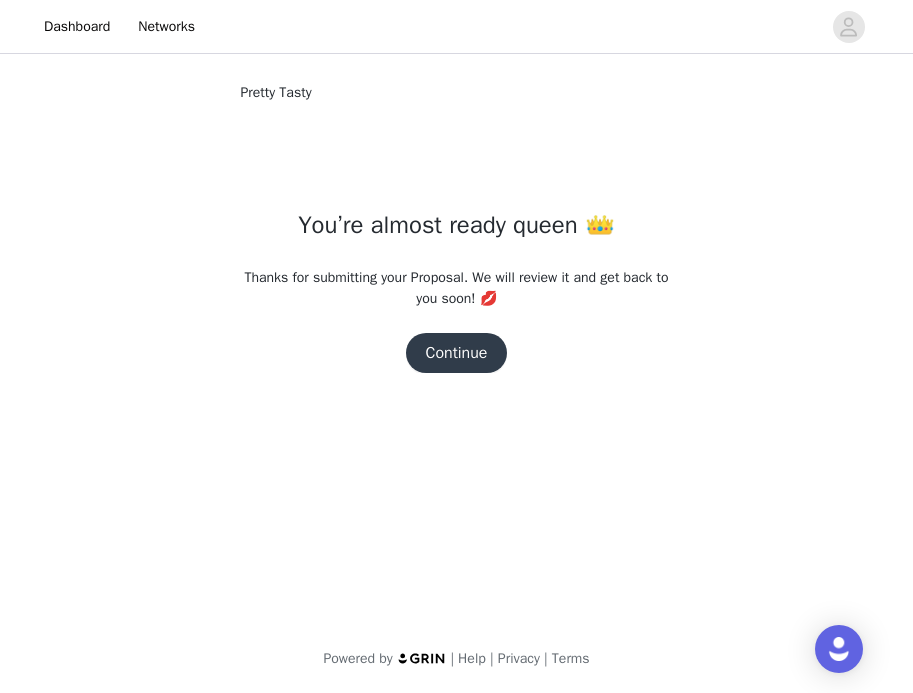click on "Continue" at bounding box center [457, 353] 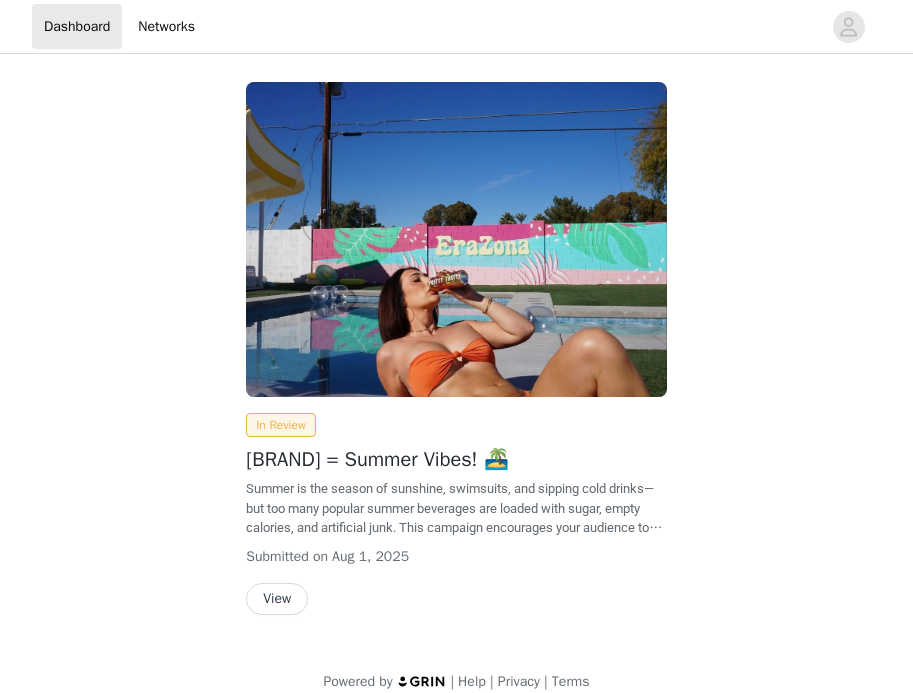 scroll, scrollTop: 0, scrollLeft: 0, axis: both 